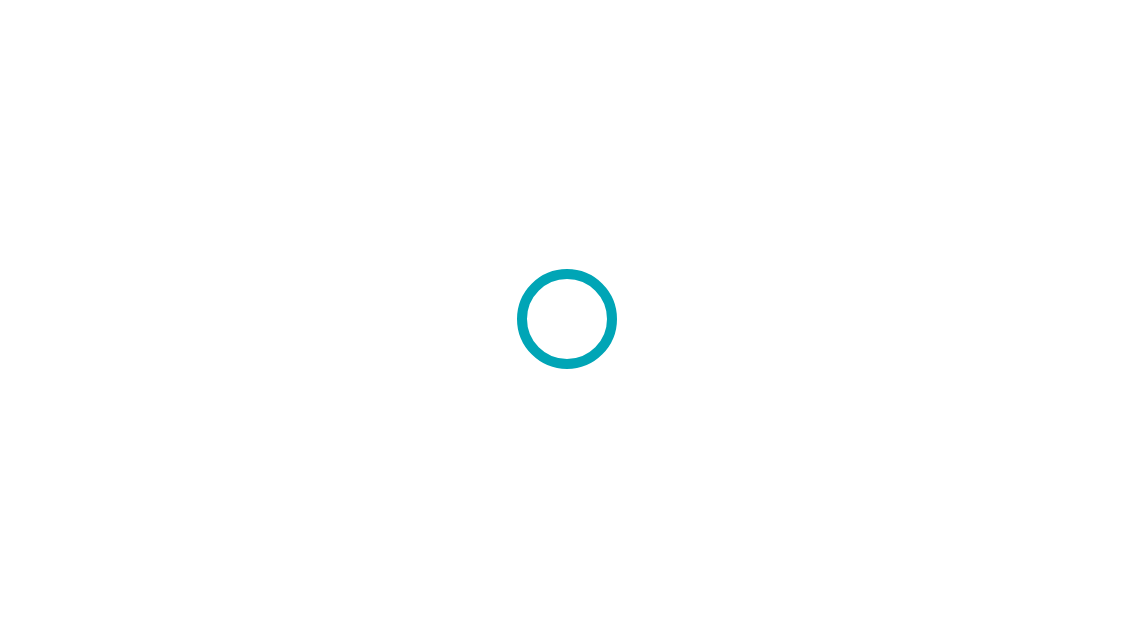 scroll, scrollTop: 0, scrollLeft: 0, axis: both 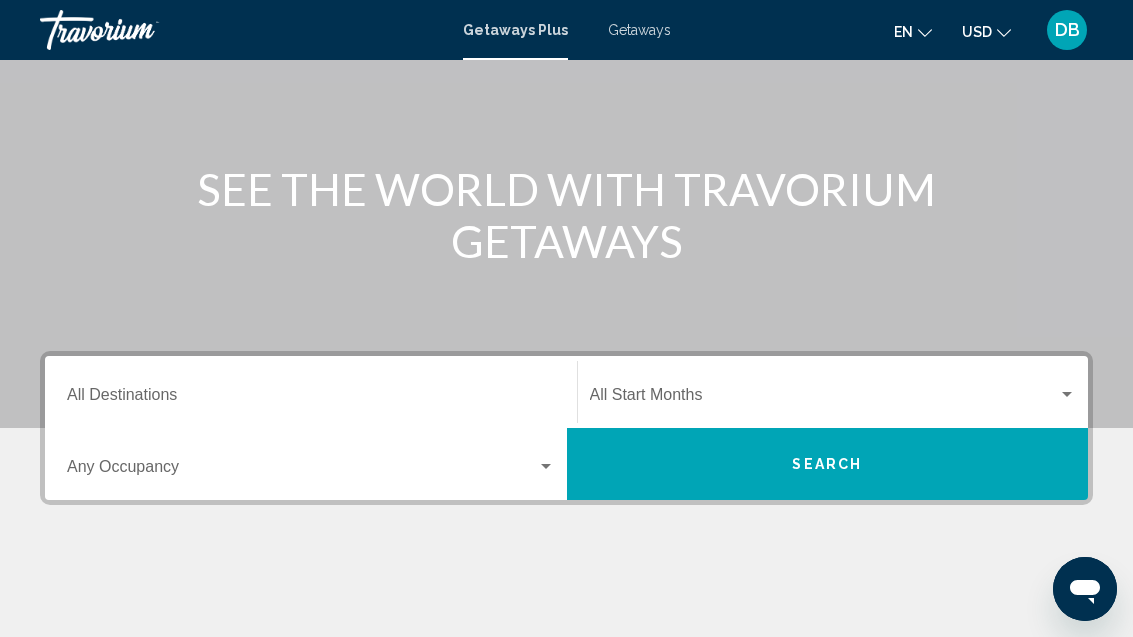 click on "Destination All Destinations" at bounding box center [311, 399] 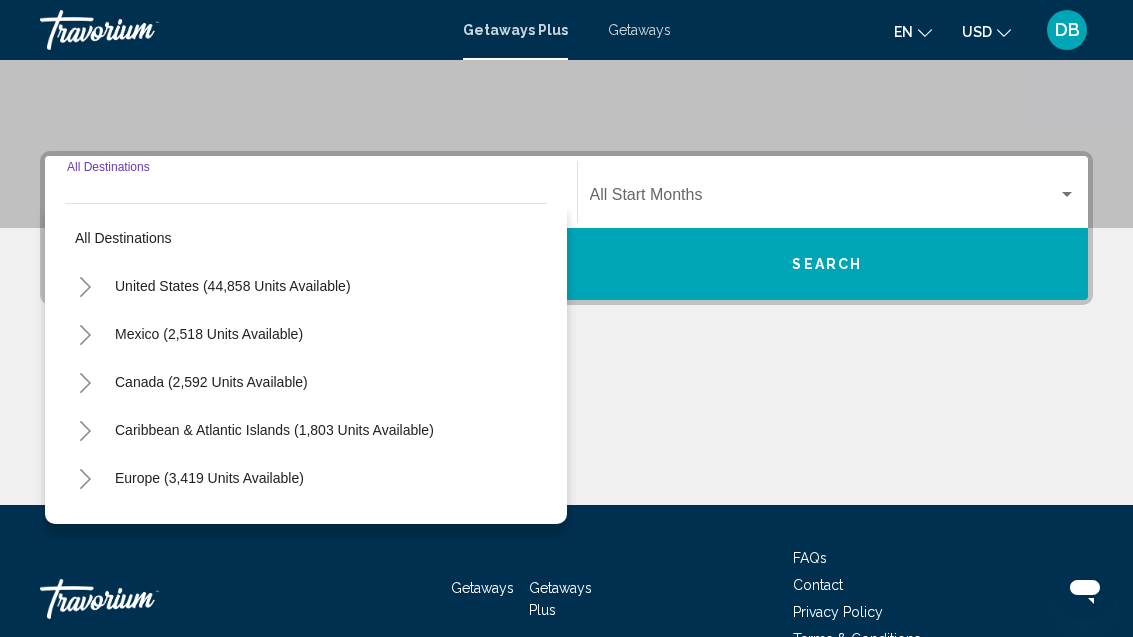 scroll, scrollTop: 421, scrollLeft: 0, axis: vertical 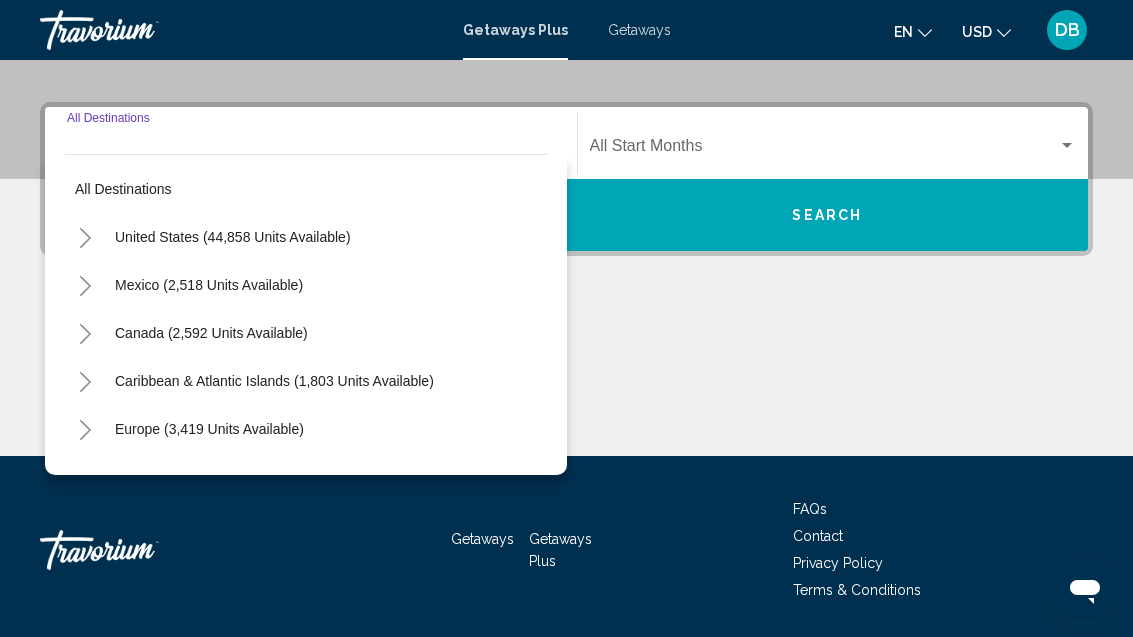 click on "United States (44,858 units available)" at bounding box center (209, 285) 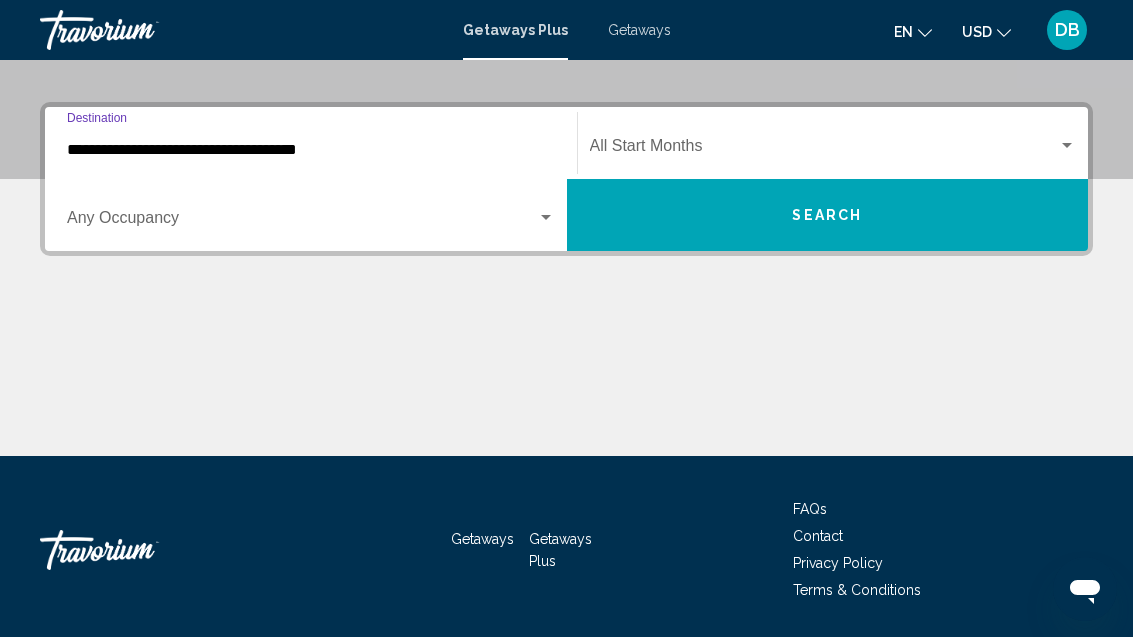 click at bounding box center (302, 222) 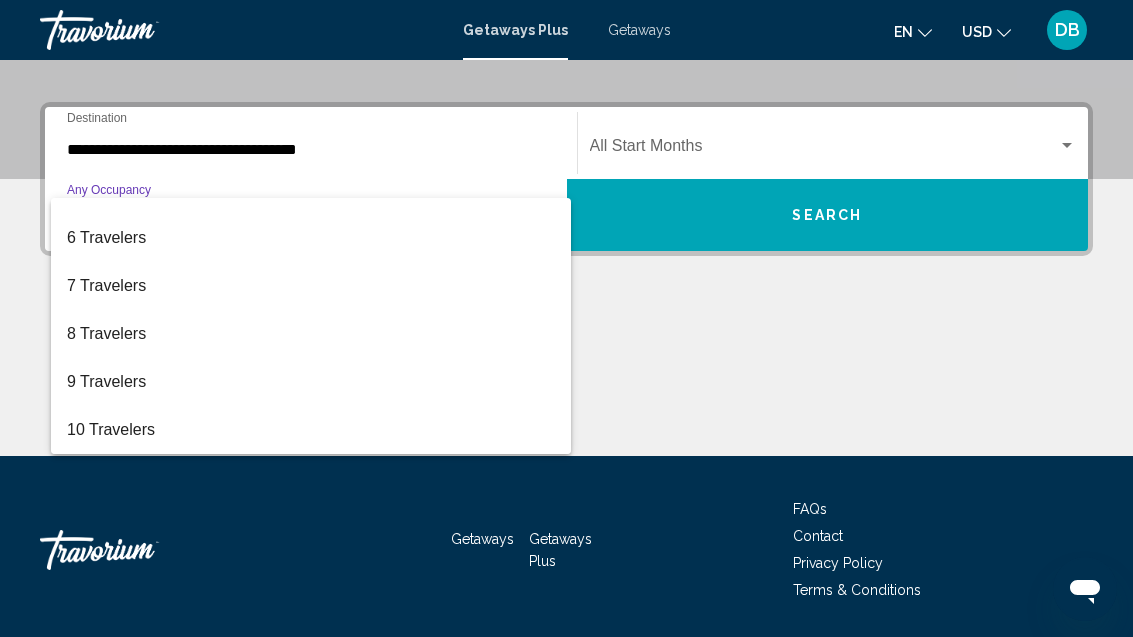 scroll, scrollTop: 224, scrollLeft: 0, axis: vertical 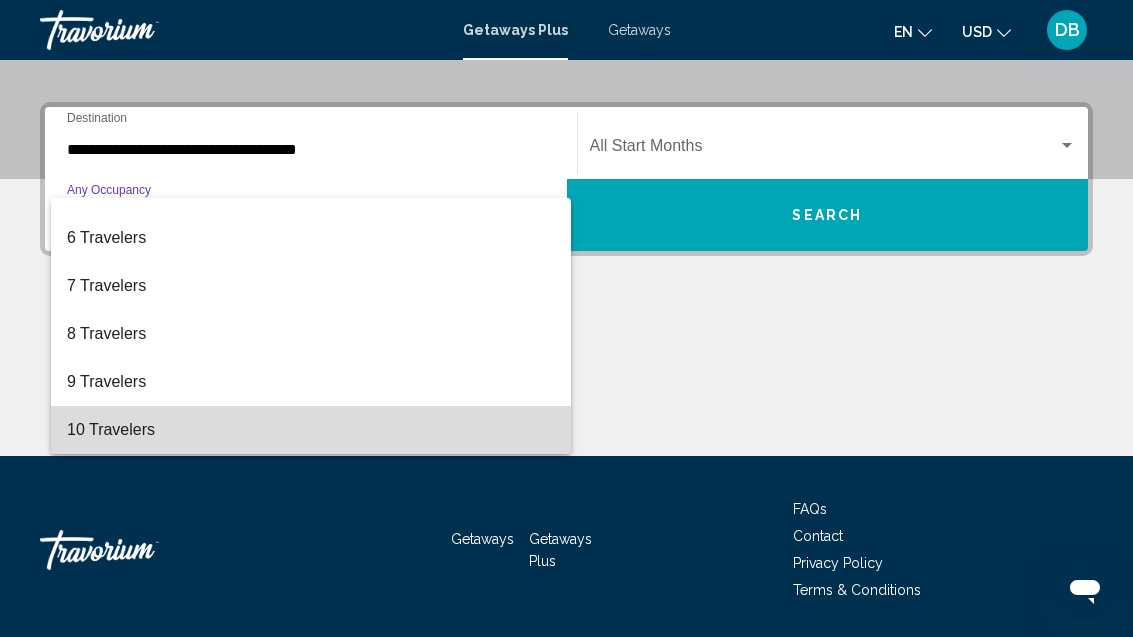 click on "10 Travelers" at bounding box center (311, 430) 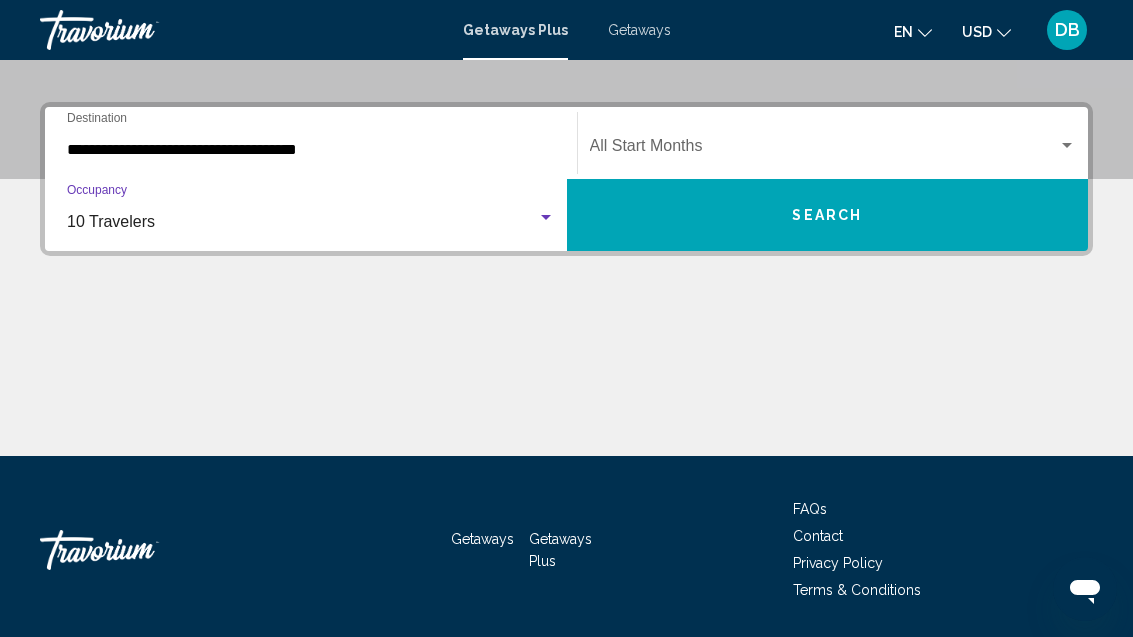 click on "**********" at bounding box center (311, 150) 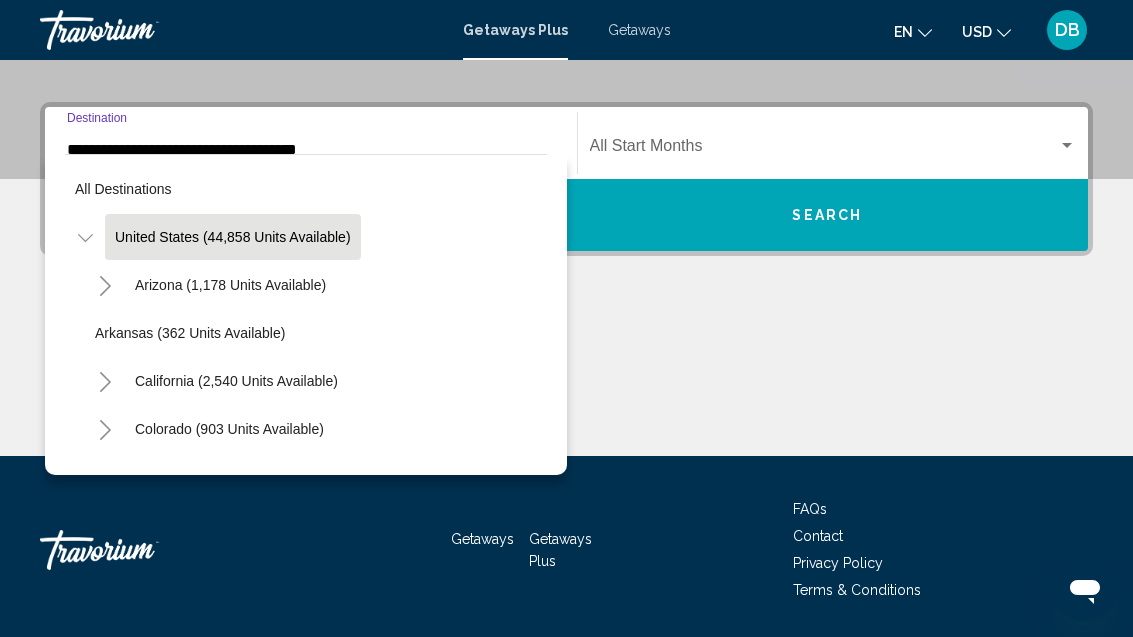 scroll, scrollTop: 308, scrollLeft: 0, axis: vertical 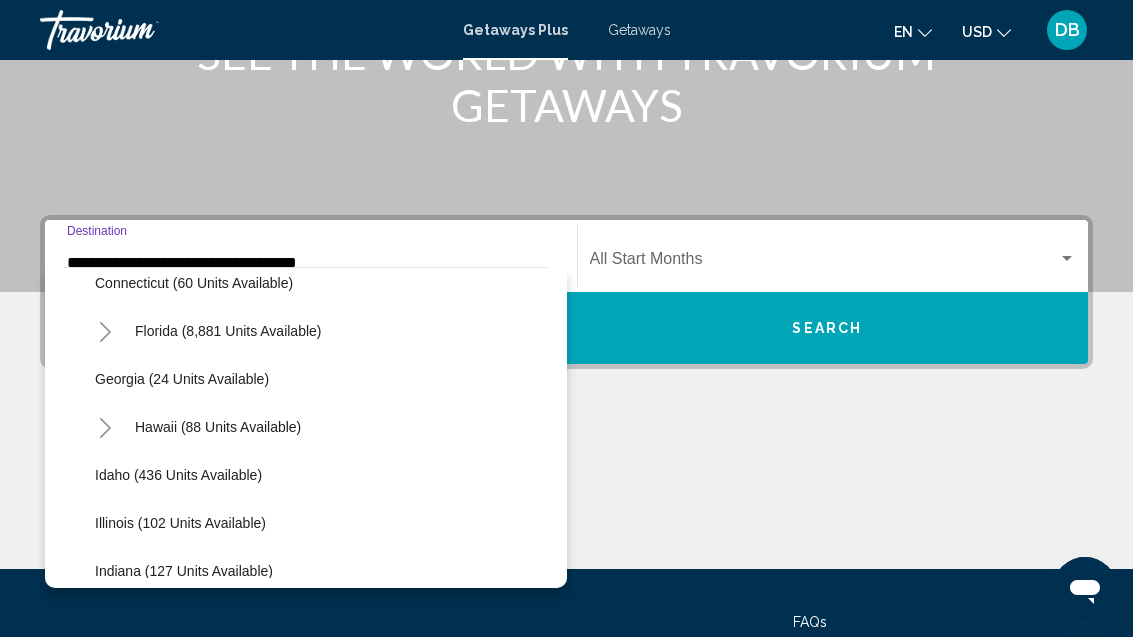 click on "Florida (8,881 units available)" 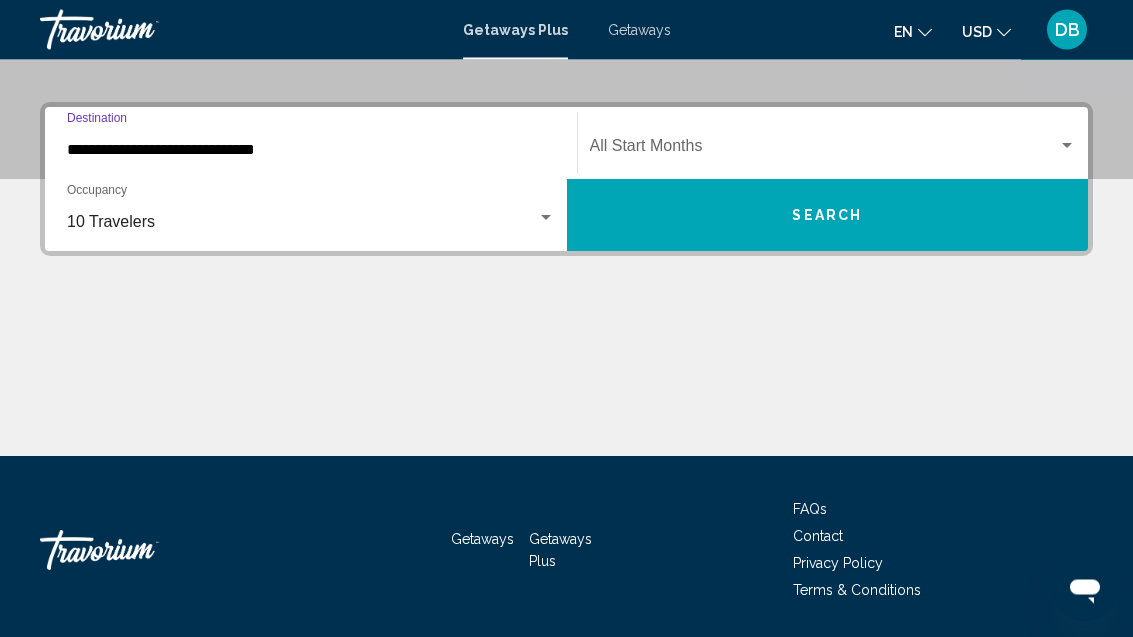 scroll, scrollTop: 421, scrollLeft: 0, axis: vertical 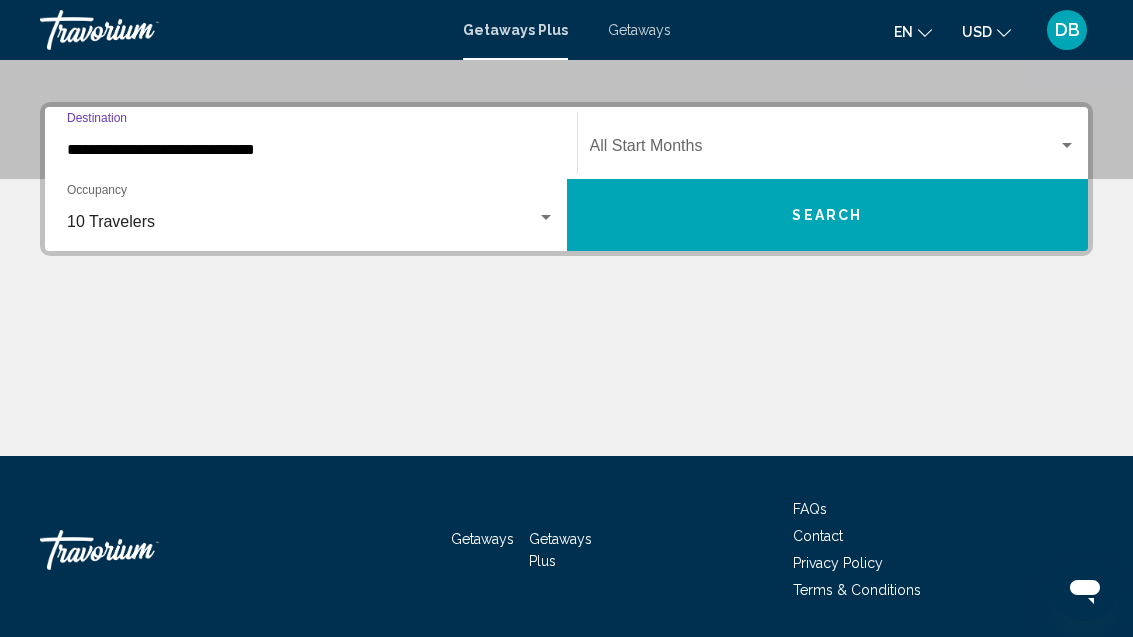 click at bounding box center [824, 150] 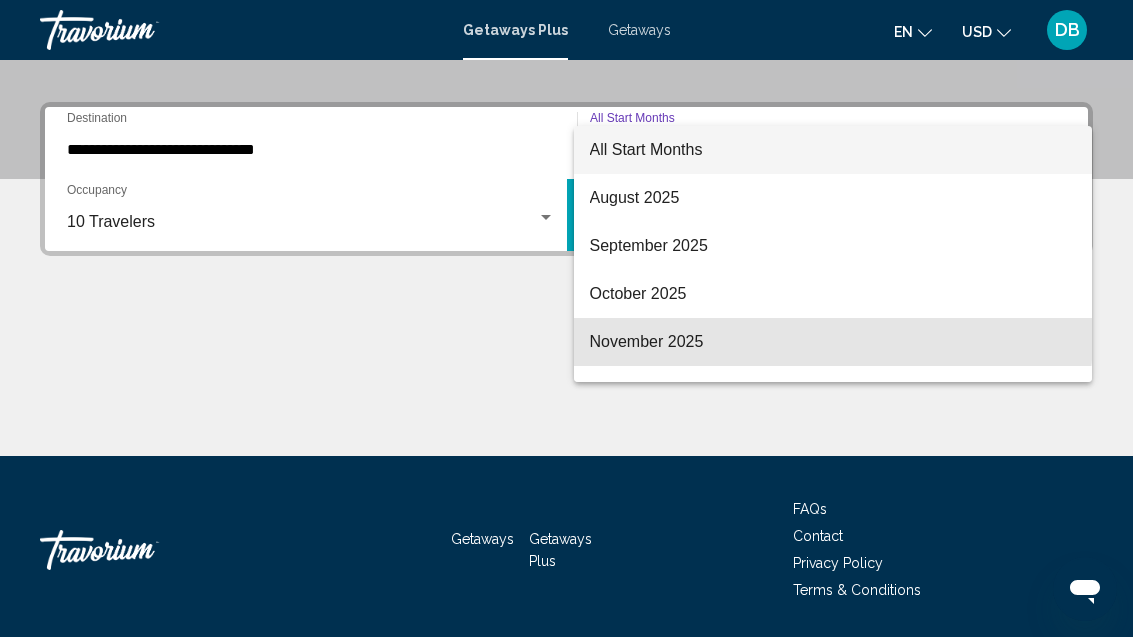 click on "November 2025" at bounding box center [833, 342] 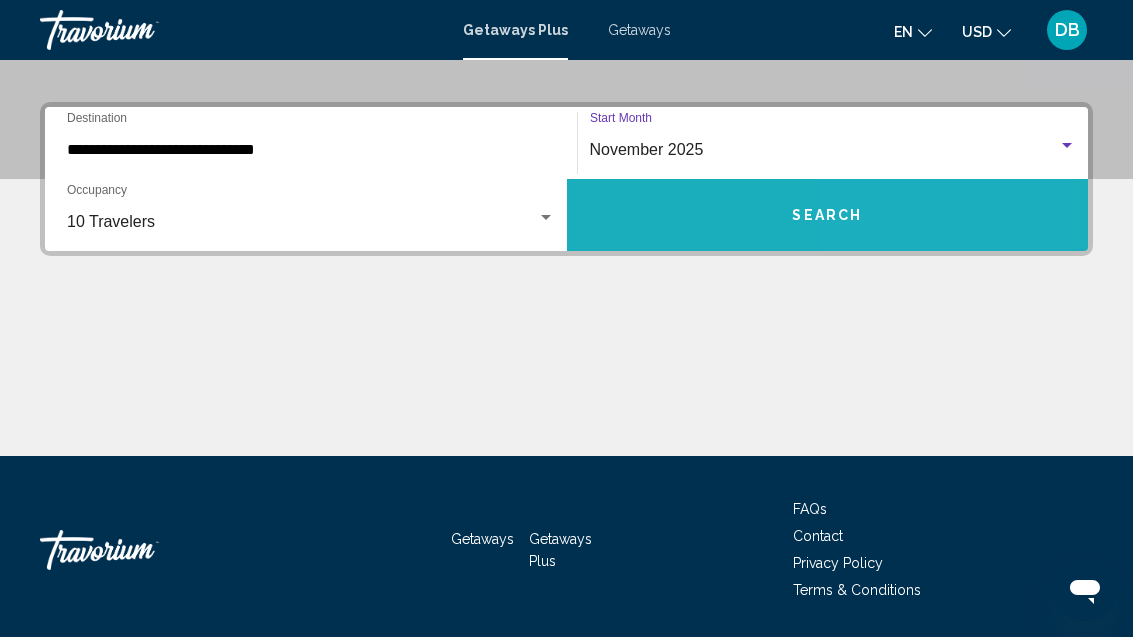 click on "Search" at bounding box center (828, 215) 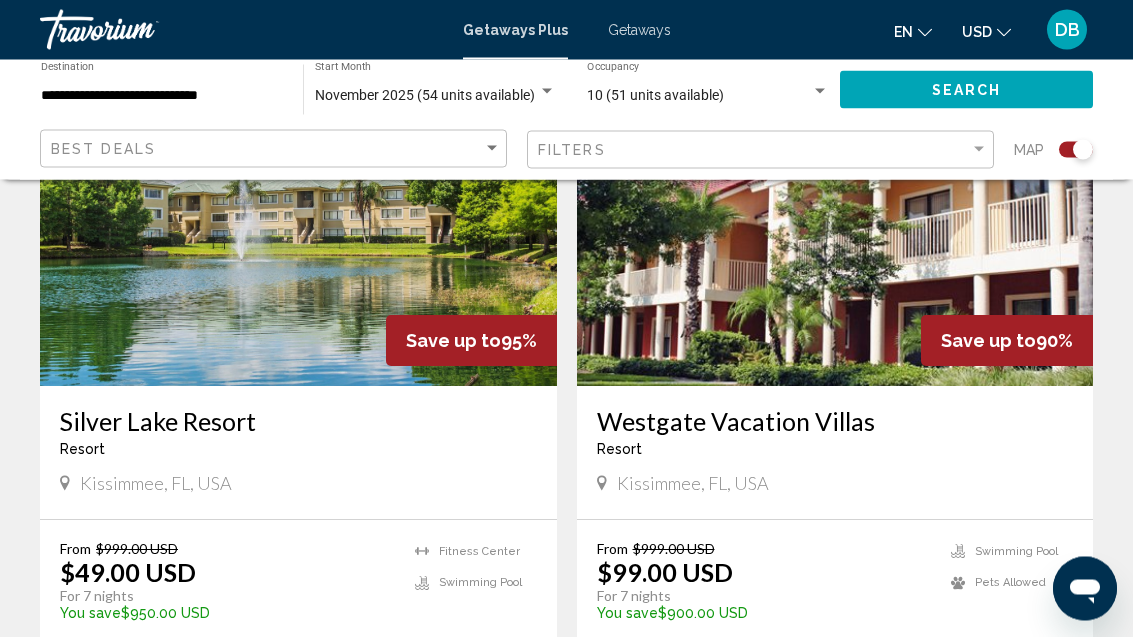 scroll, scrollTop: 1505, scrollLeft: 0, axis: vertical 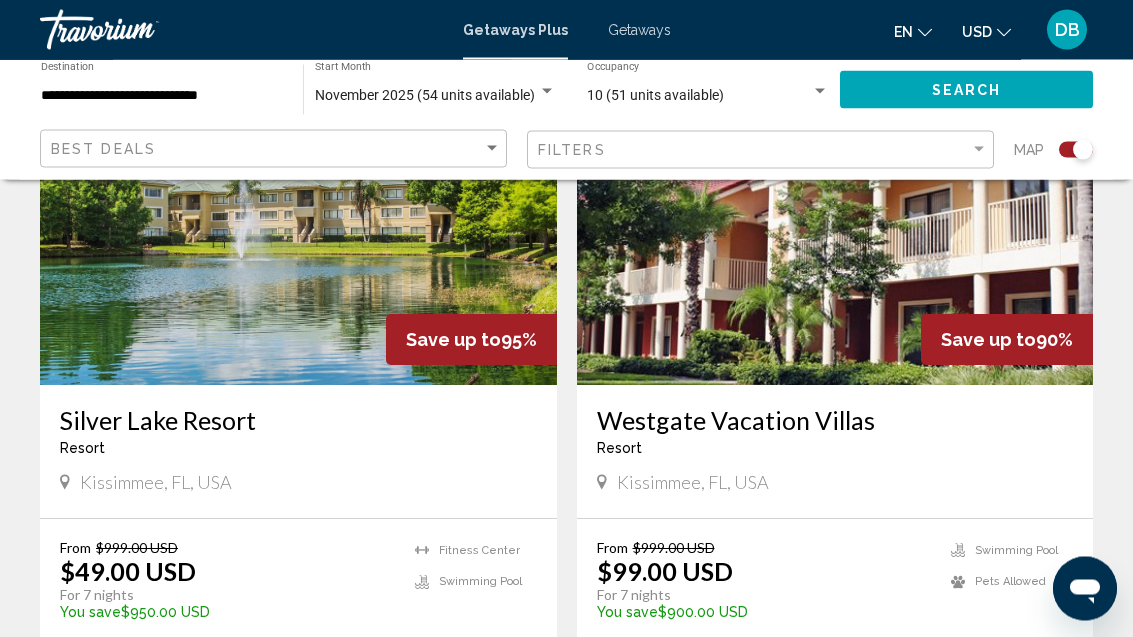 click at bounding box center (835, 226) 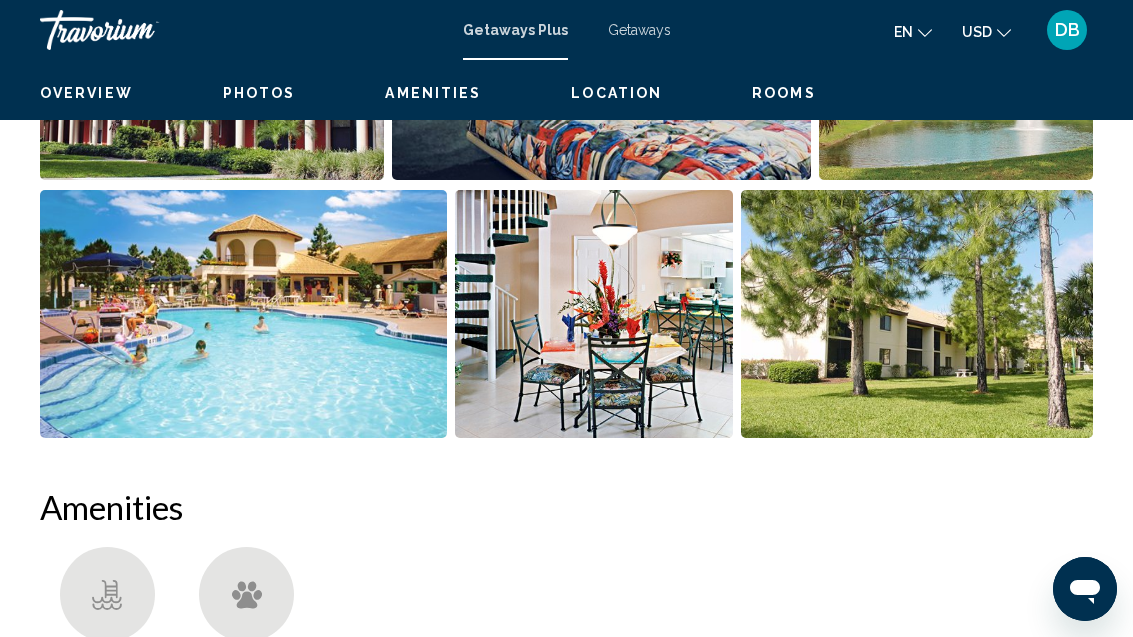 scroll, scrollTop: 0, scrollLeft: 0, axis: both 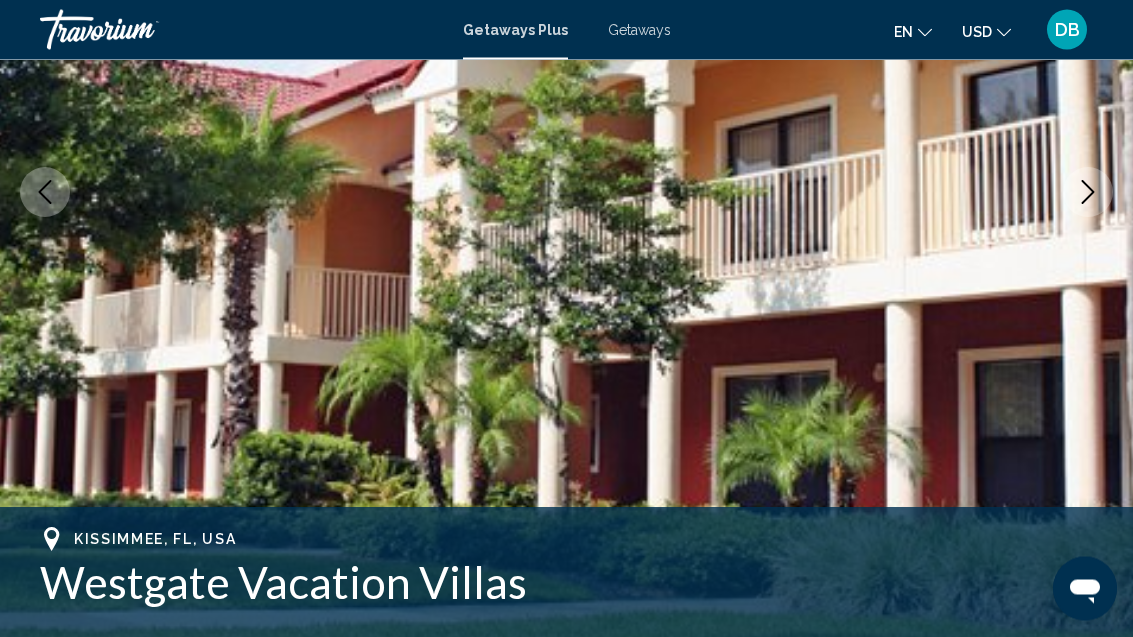 click 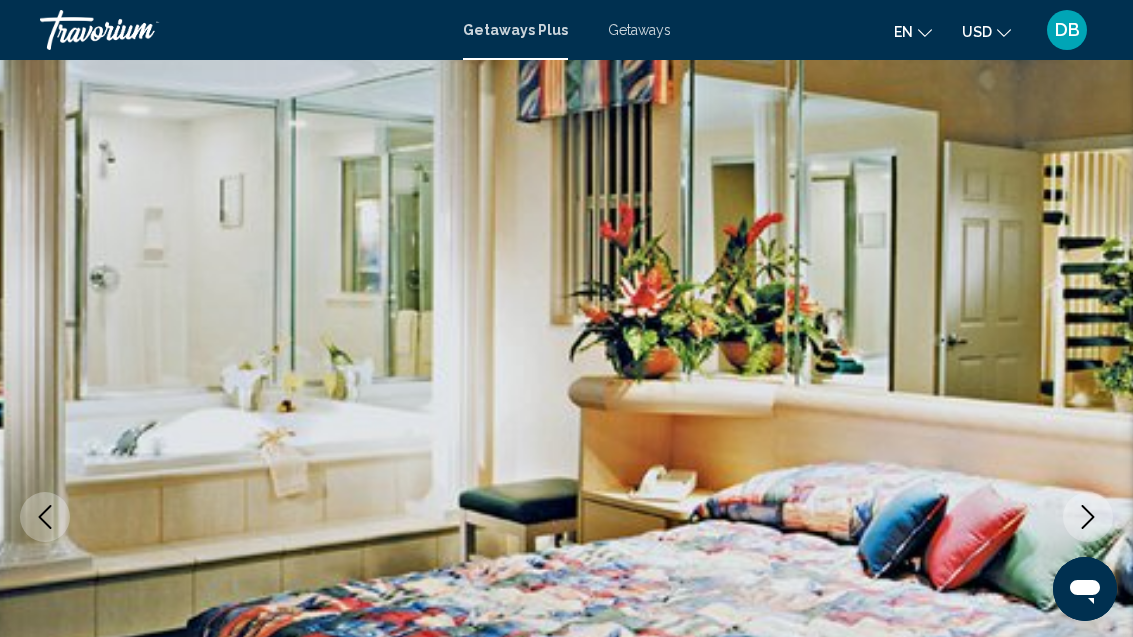 scroll, scrollTop: 17, scrollLeft: 0, axis: vertical 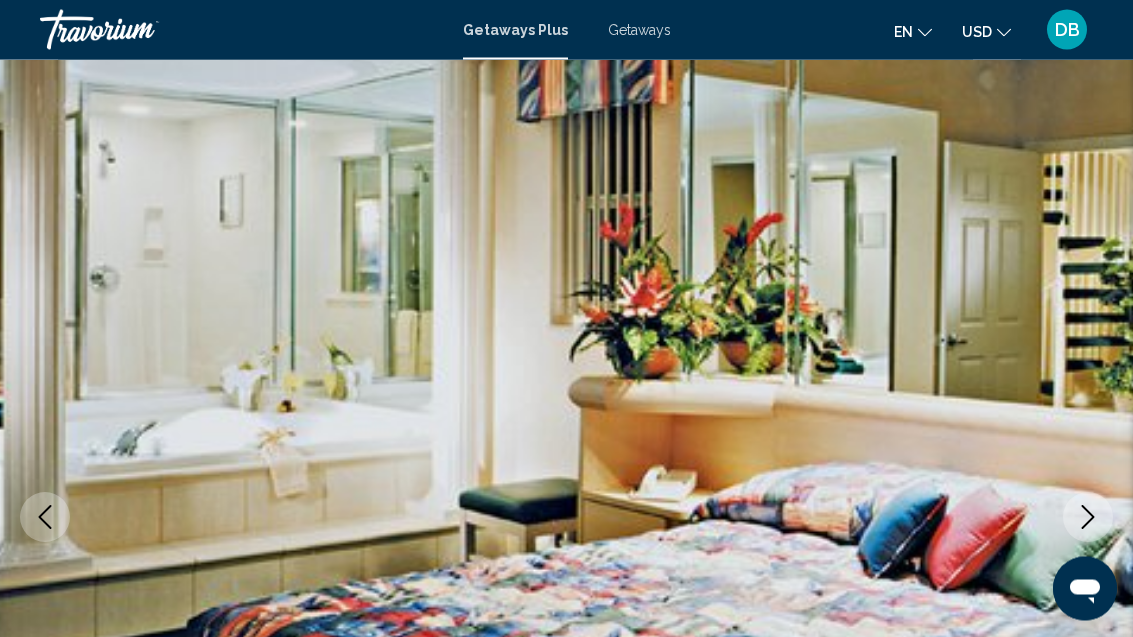 click 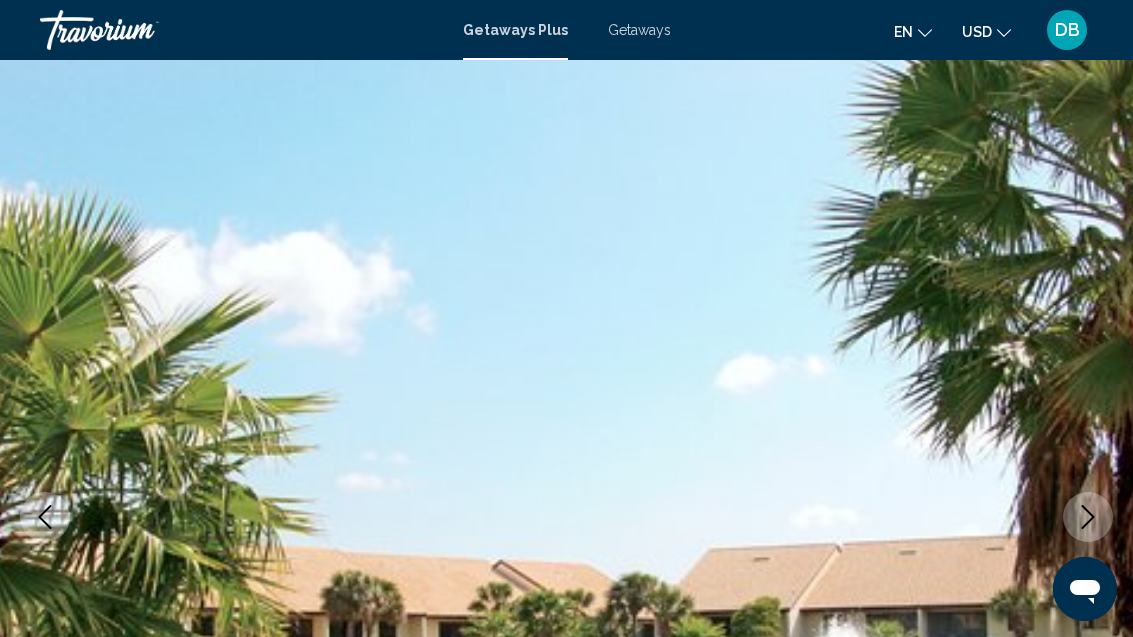 click 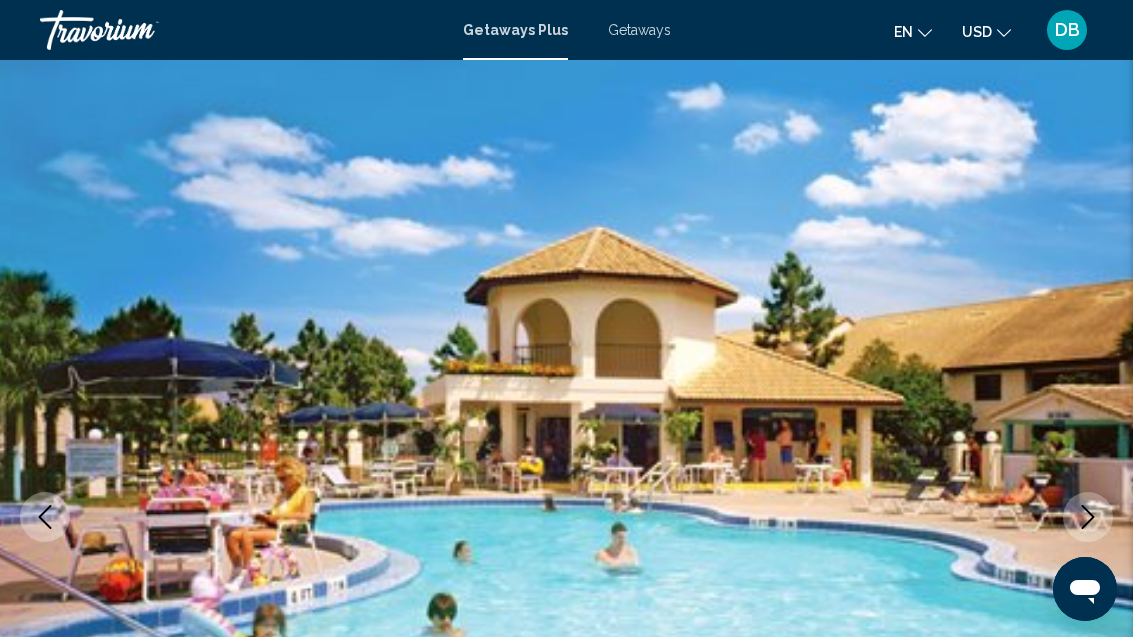 click 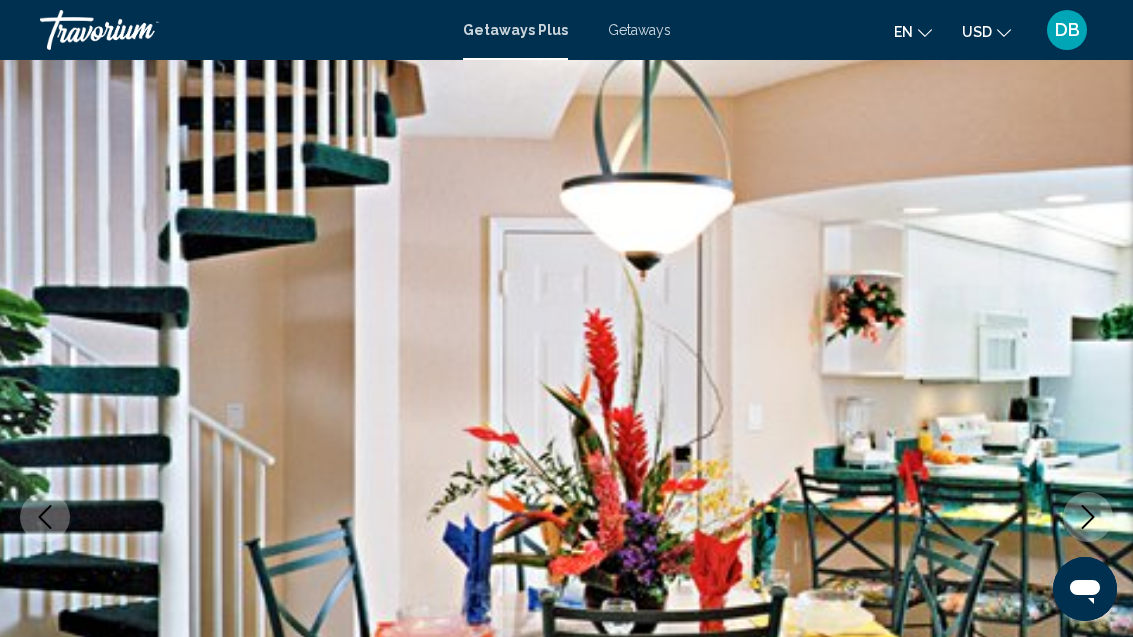 click 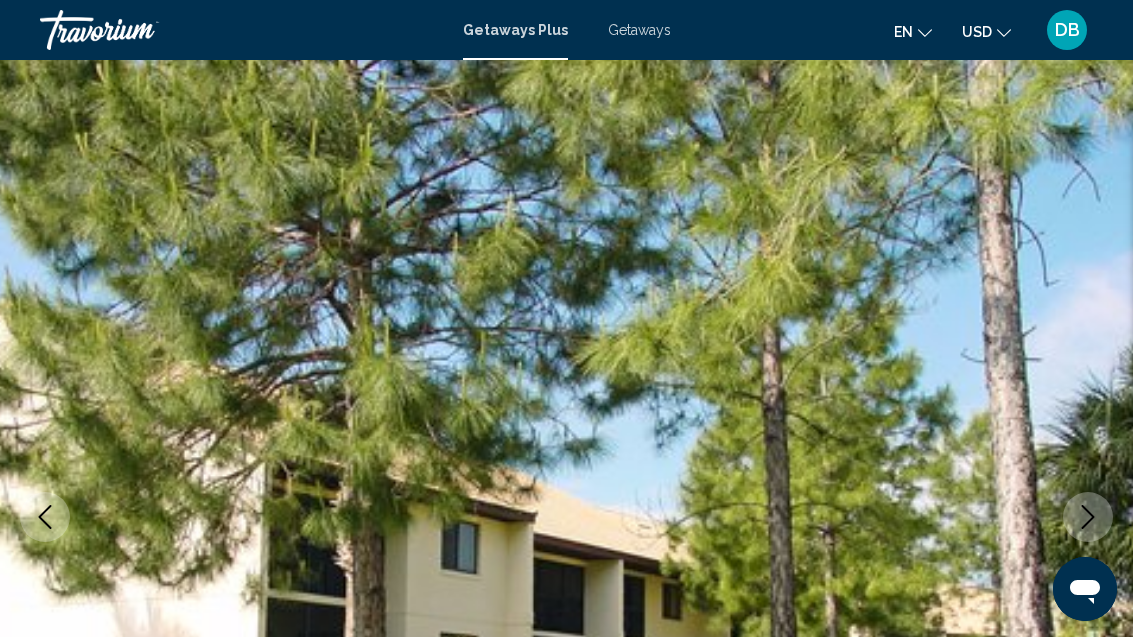 click 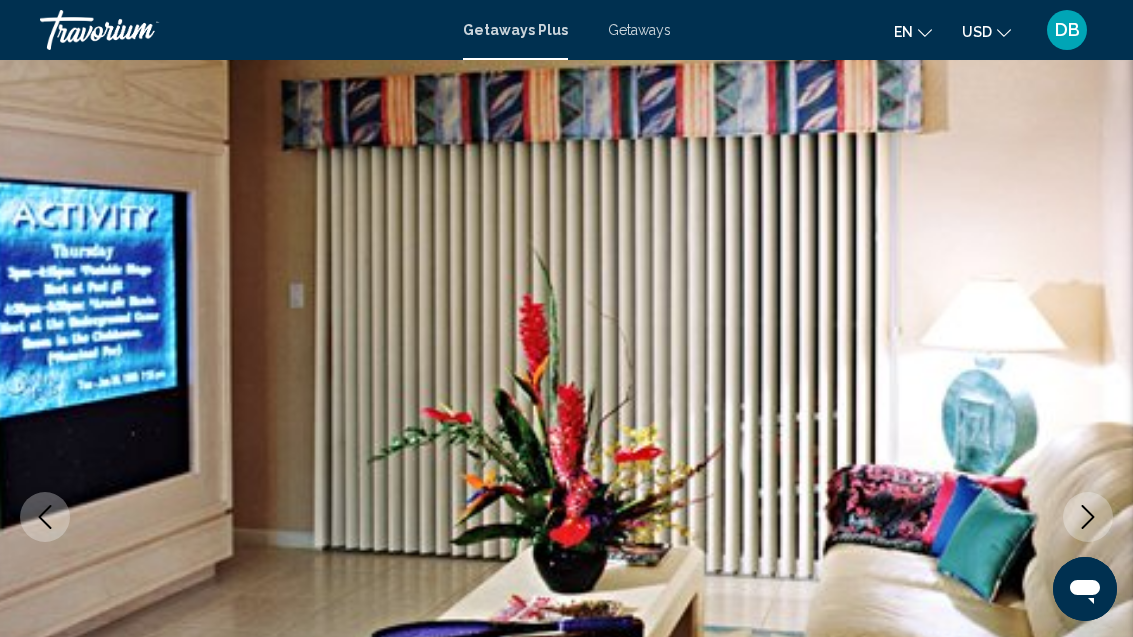 click 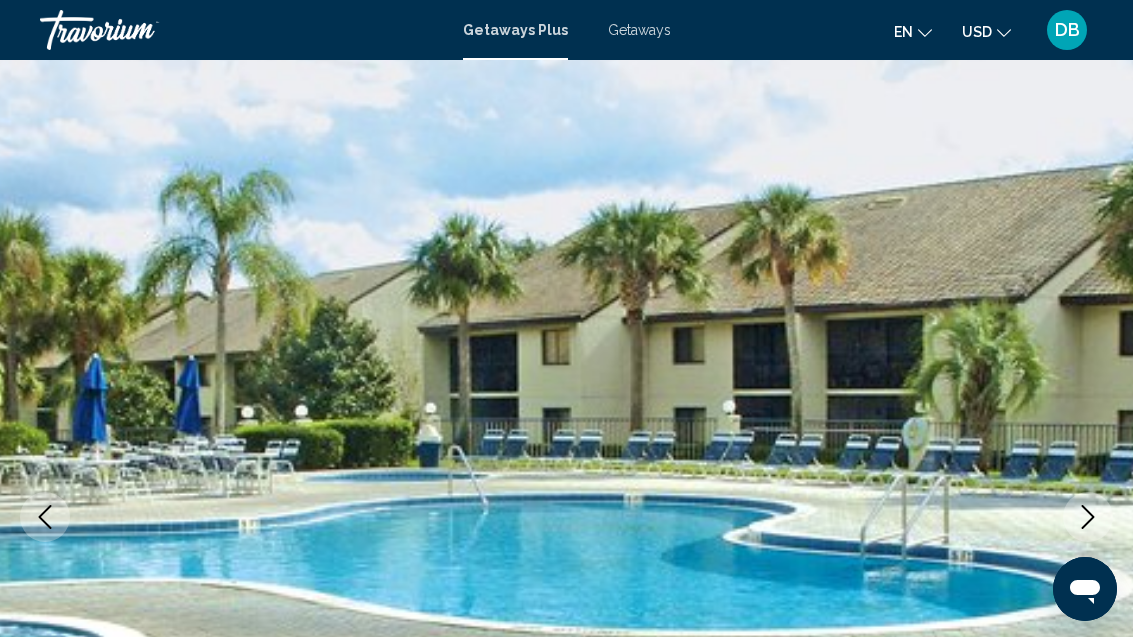 click 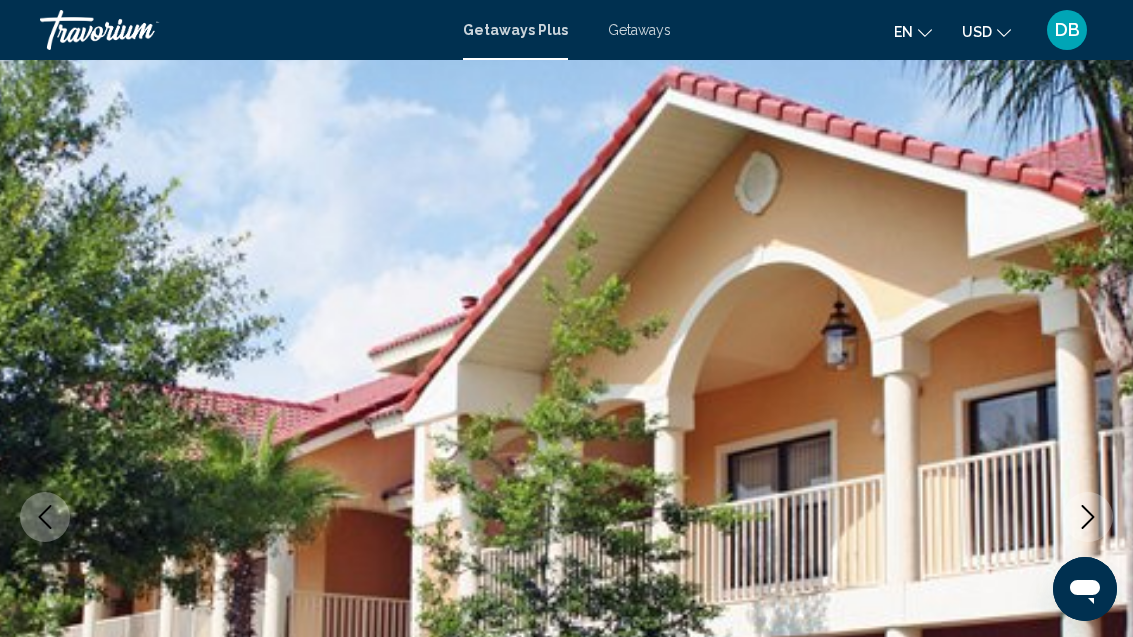 click 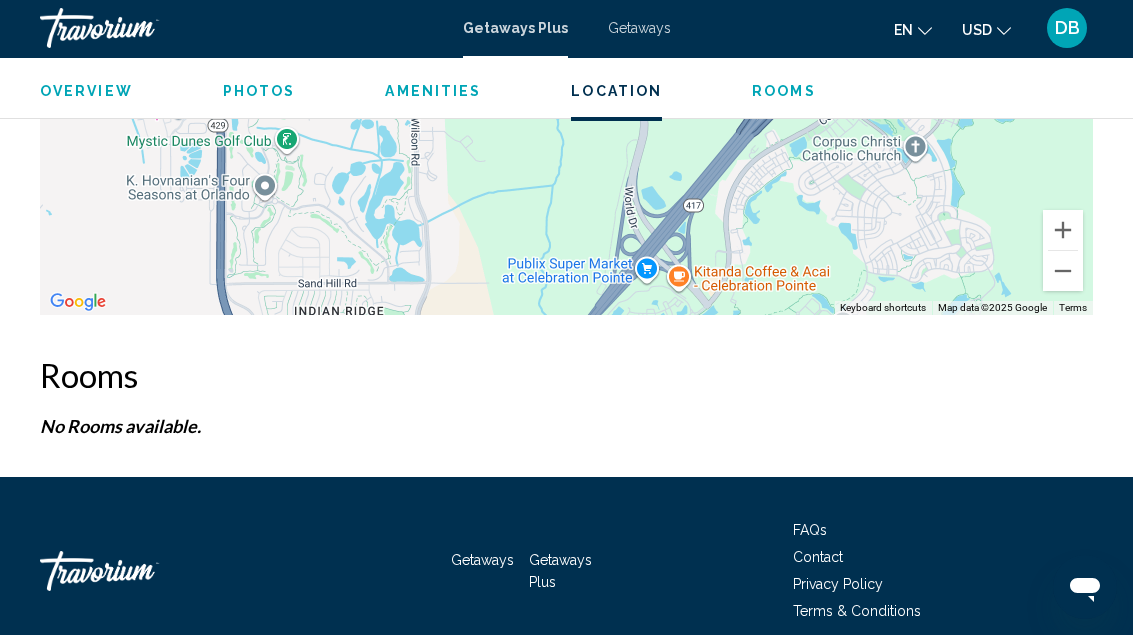 scroll, scrollTop: 3648, scrollLeft: 0, axis: vertical 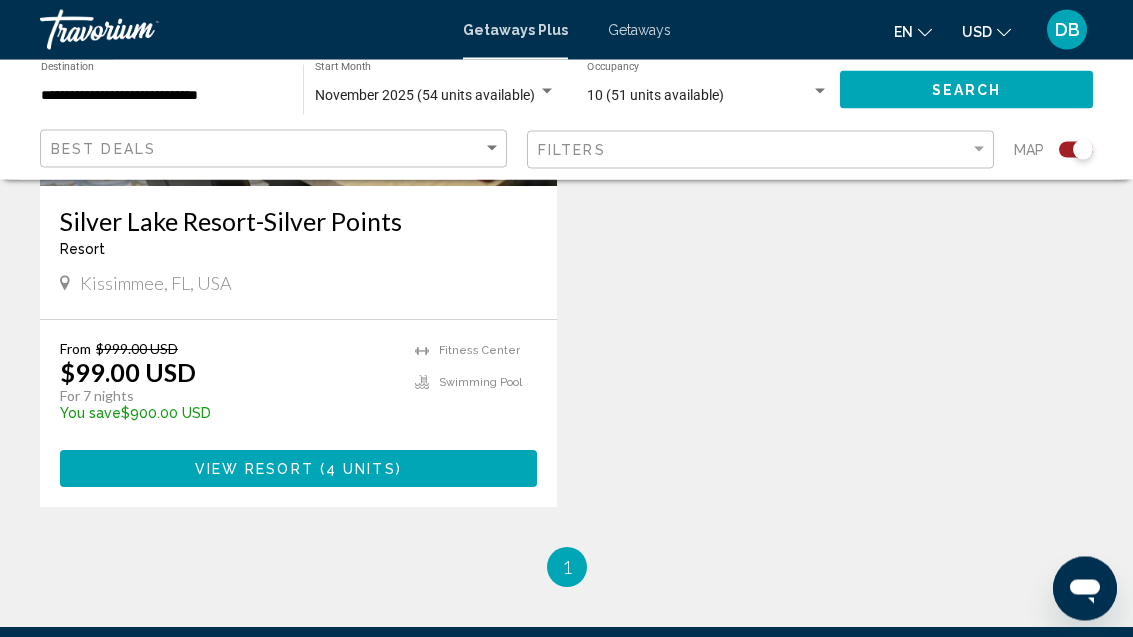 click on "View Resort    ( 4 units )" at bounding box center [298, 469] 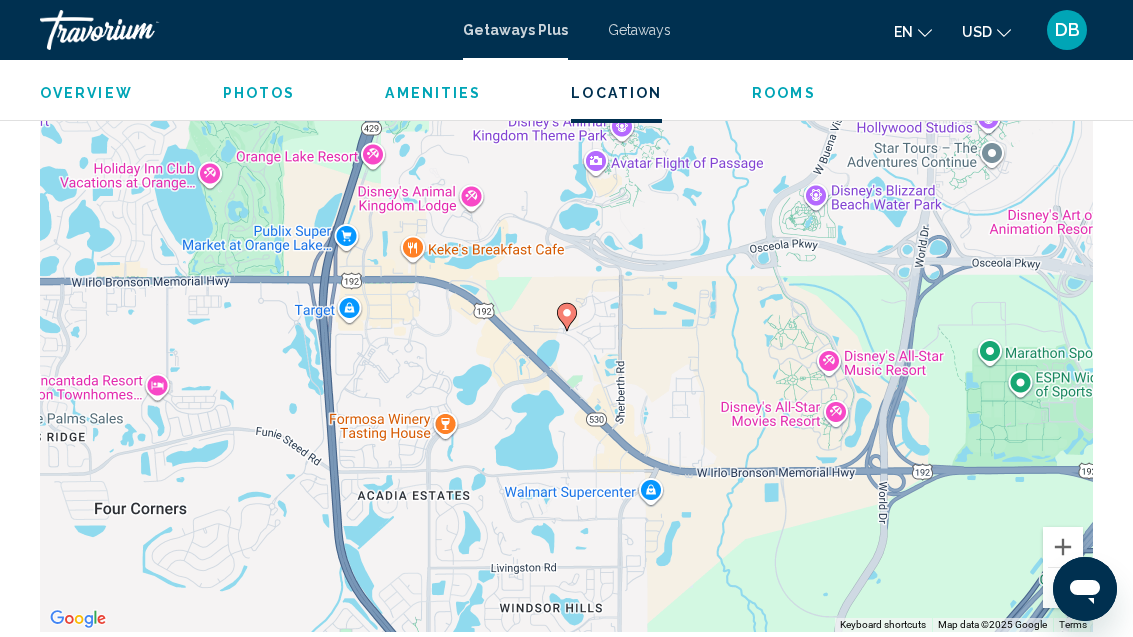 scroll, scrollTop: 3729, scrollLeft: 0, axis: vertical 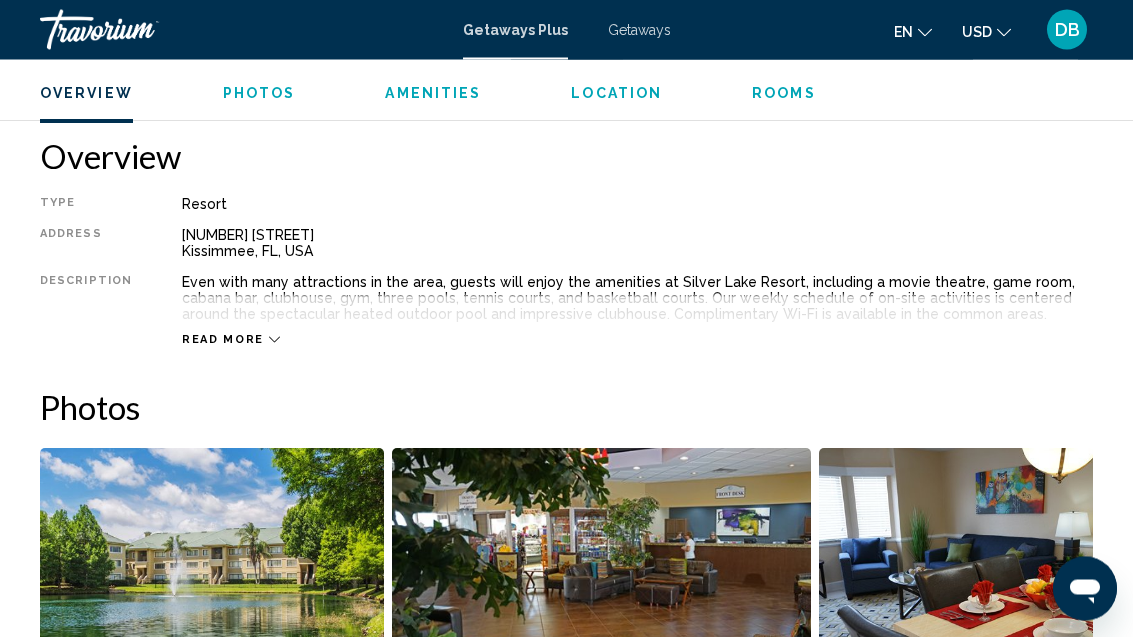 click 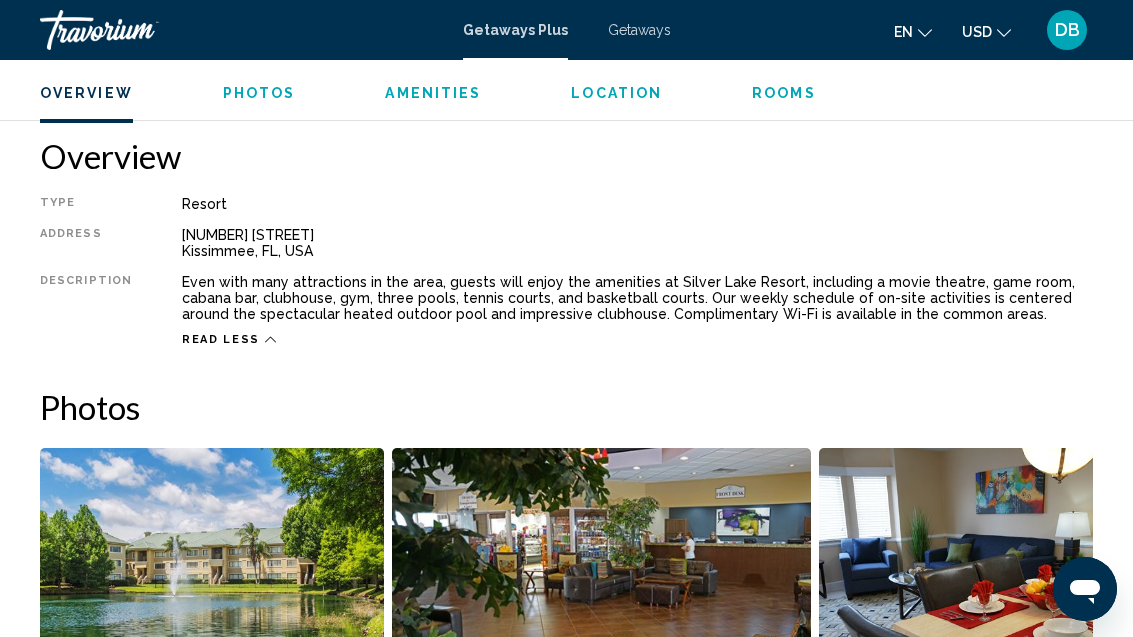 click on "Amenities" at bounding box center (433, 93) 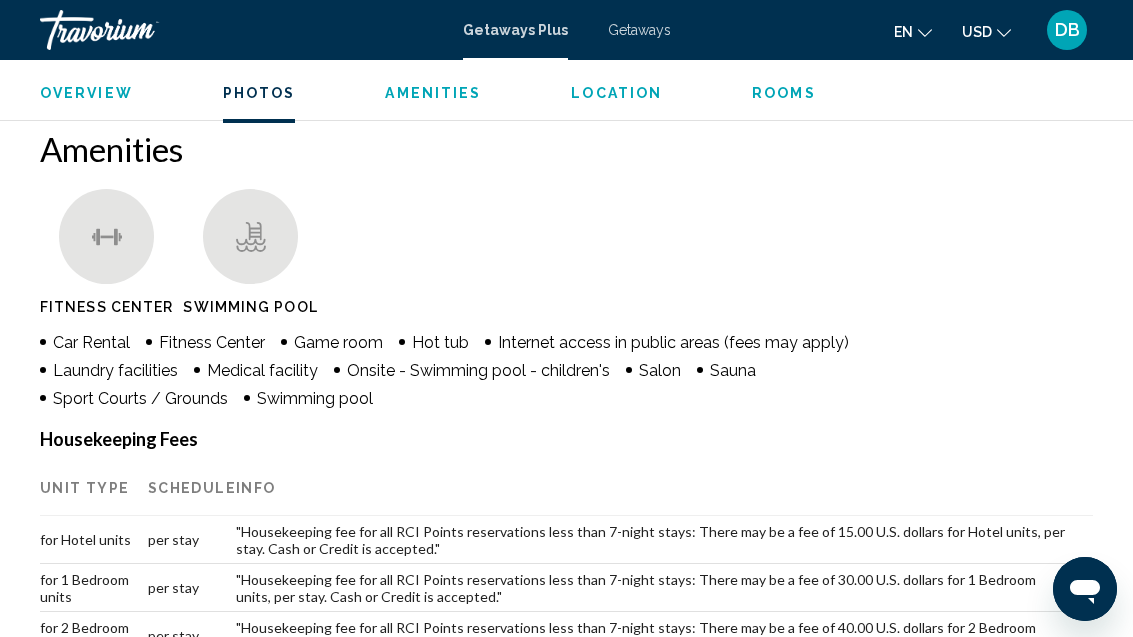 scroll, scrollTop: 1858, scrollLeft: 0, axis: vertical 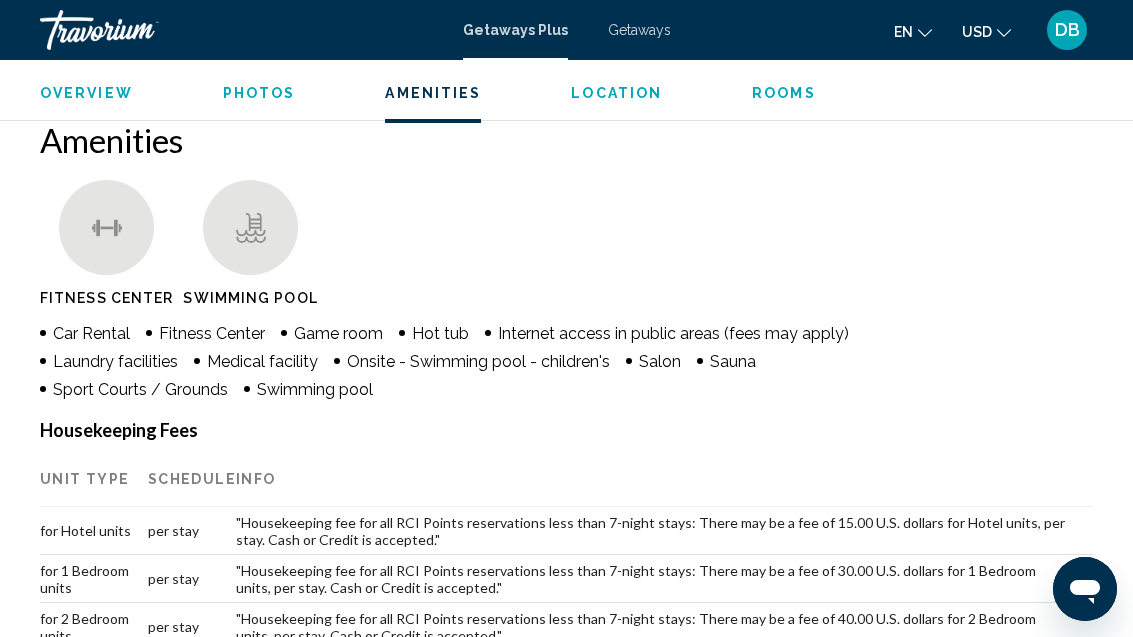 click on "Photos" at bounding box center (259, 93) 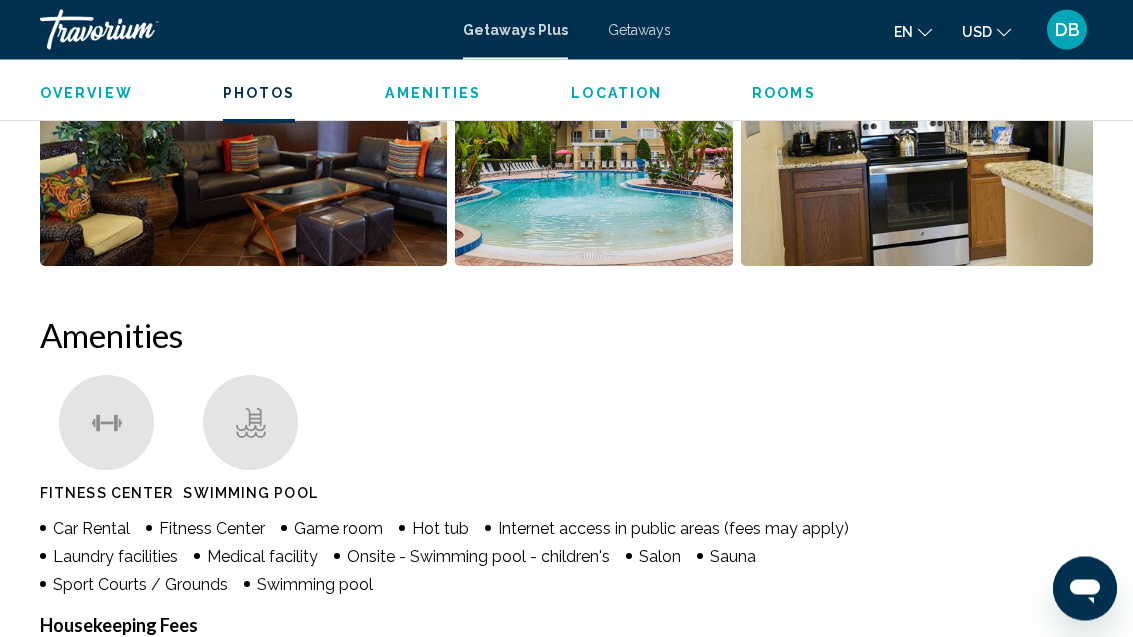 scroll, scrollTop: 1242, scrollLeft: 0, axis: vertical 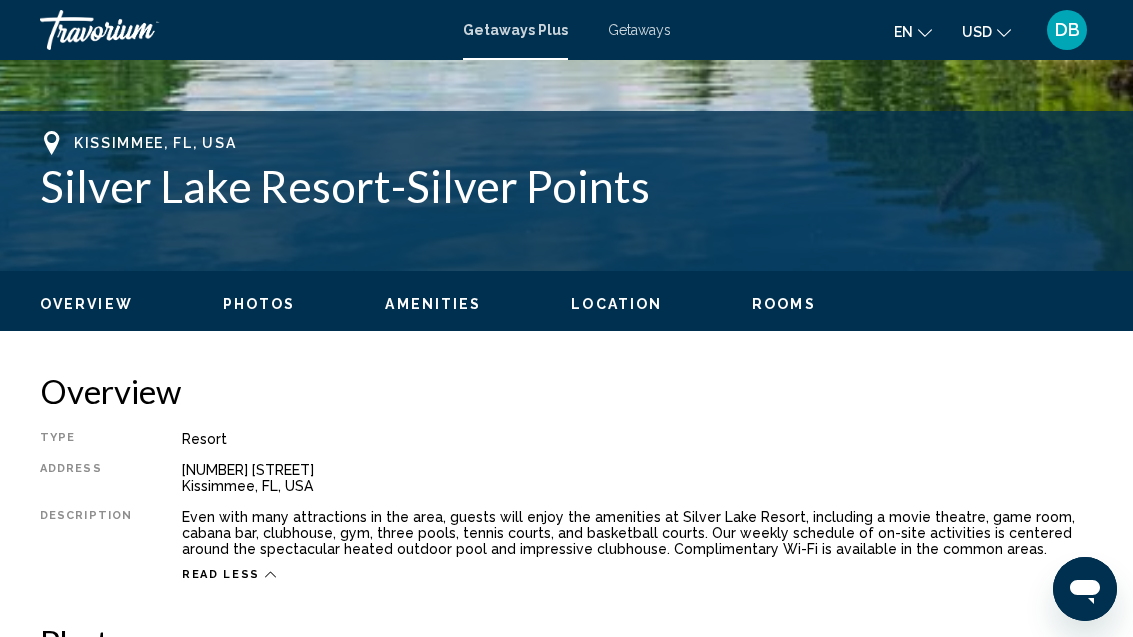 click on "Rooms" at bounding box center (784, 304) 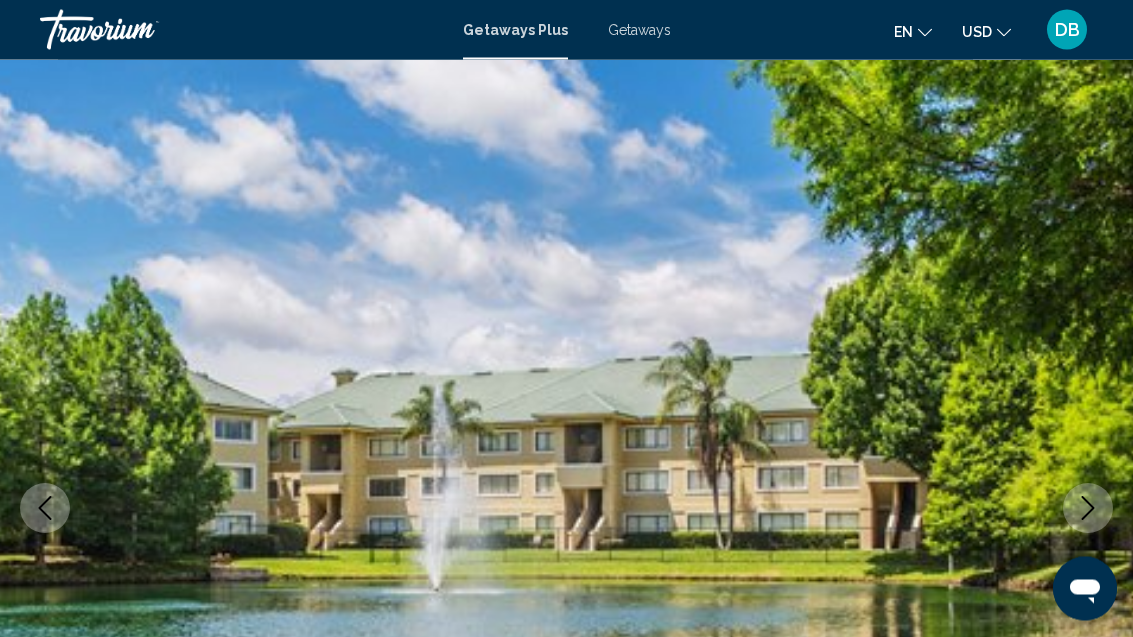 scroll, scrollTop: 0, scrollLeft: 0, axis: both 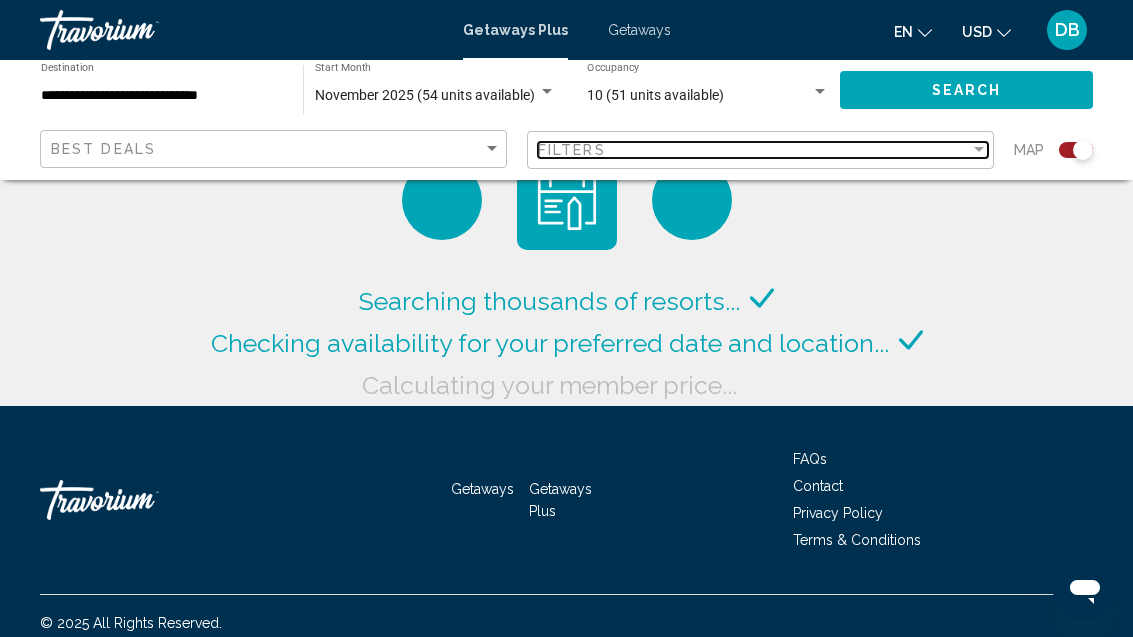 click on "Filters" at bounding box center (754, 150) 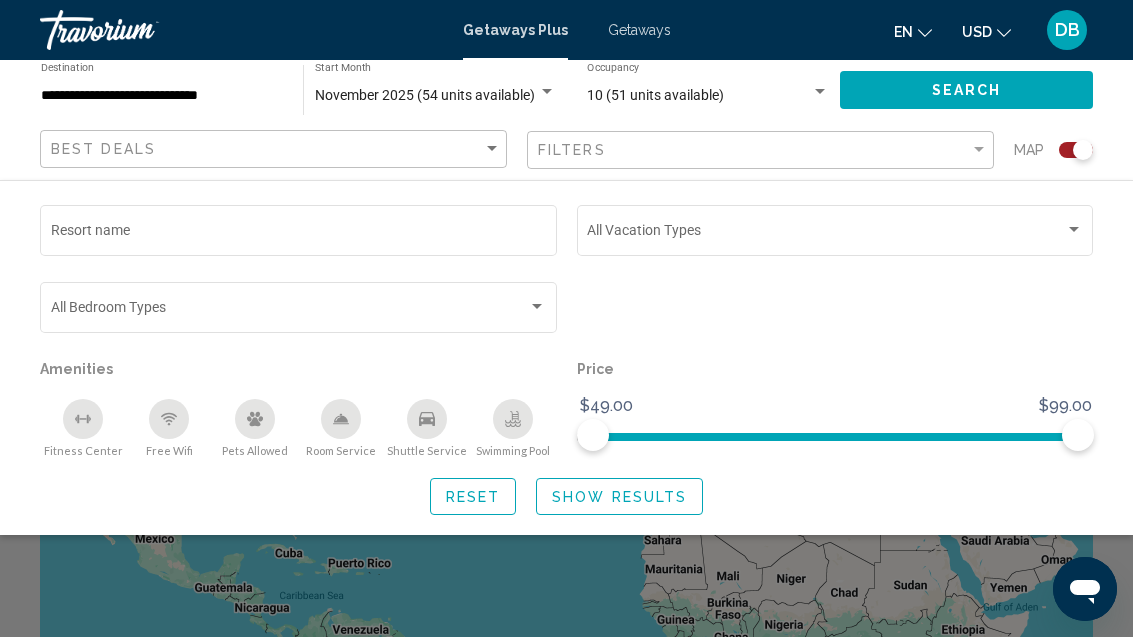click at bounding box center (537, 307) 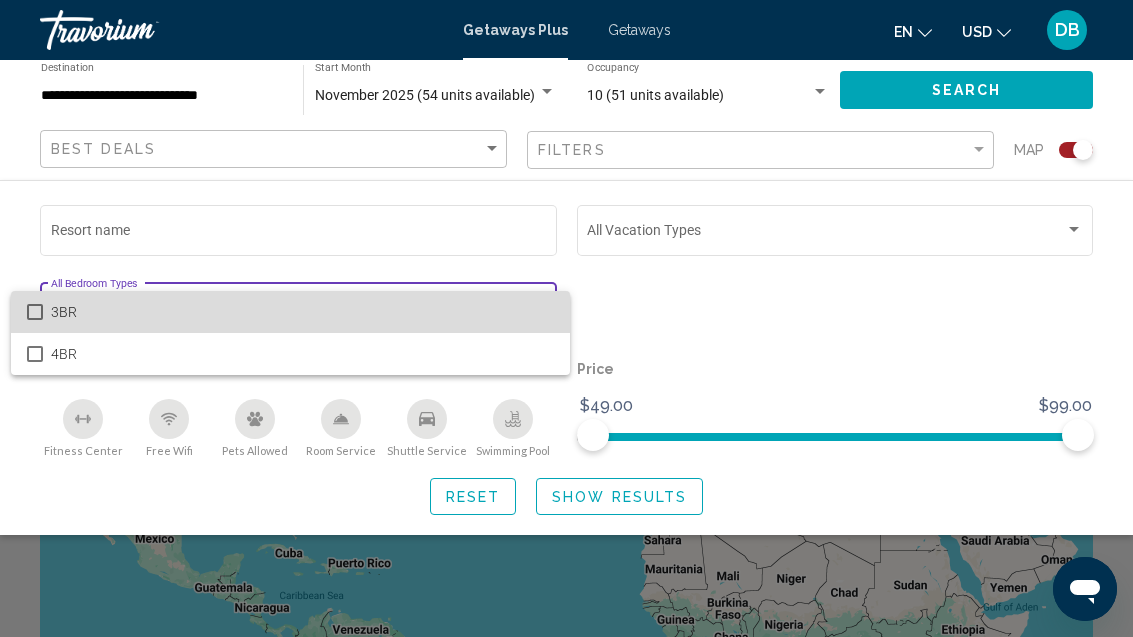 click at bounding box center (35, 312) 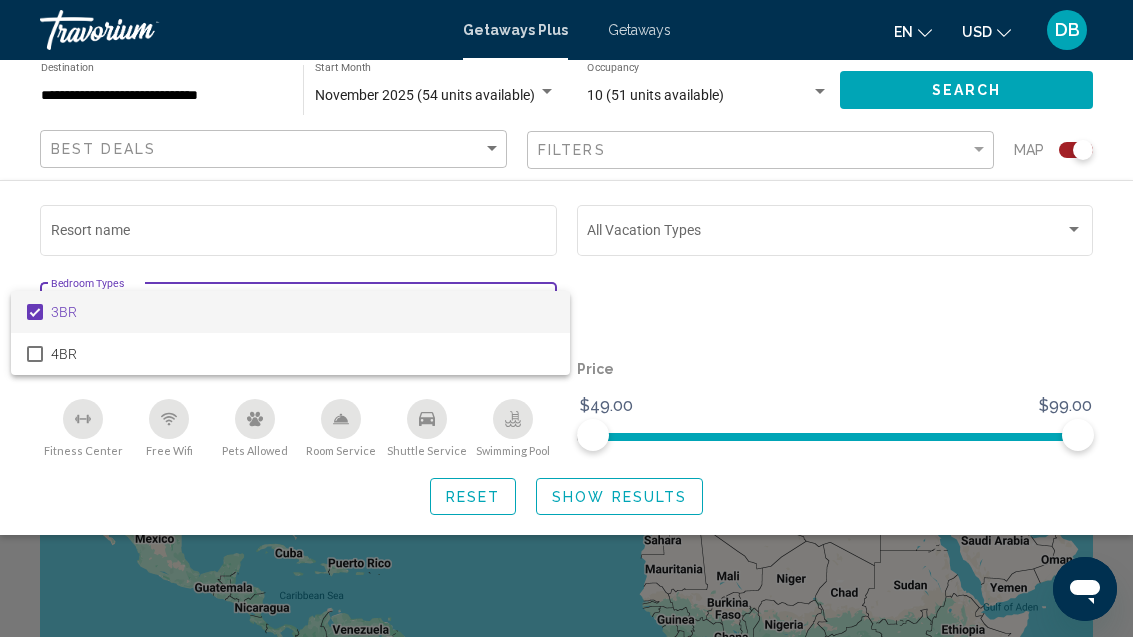 click at bounding box center [566, 318] 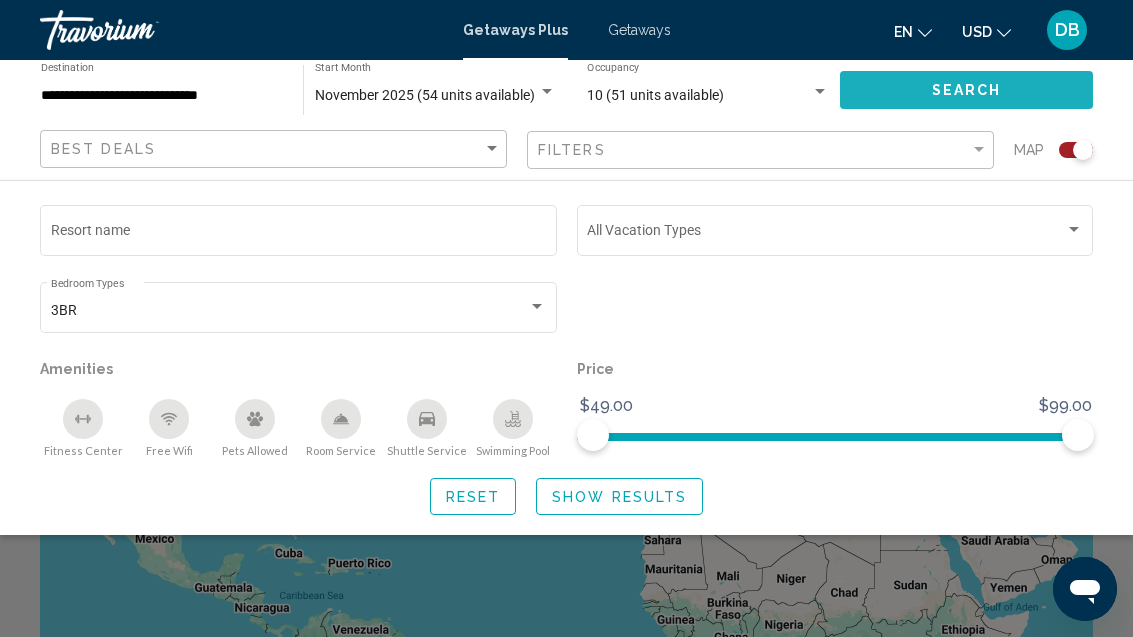 click on "Search" 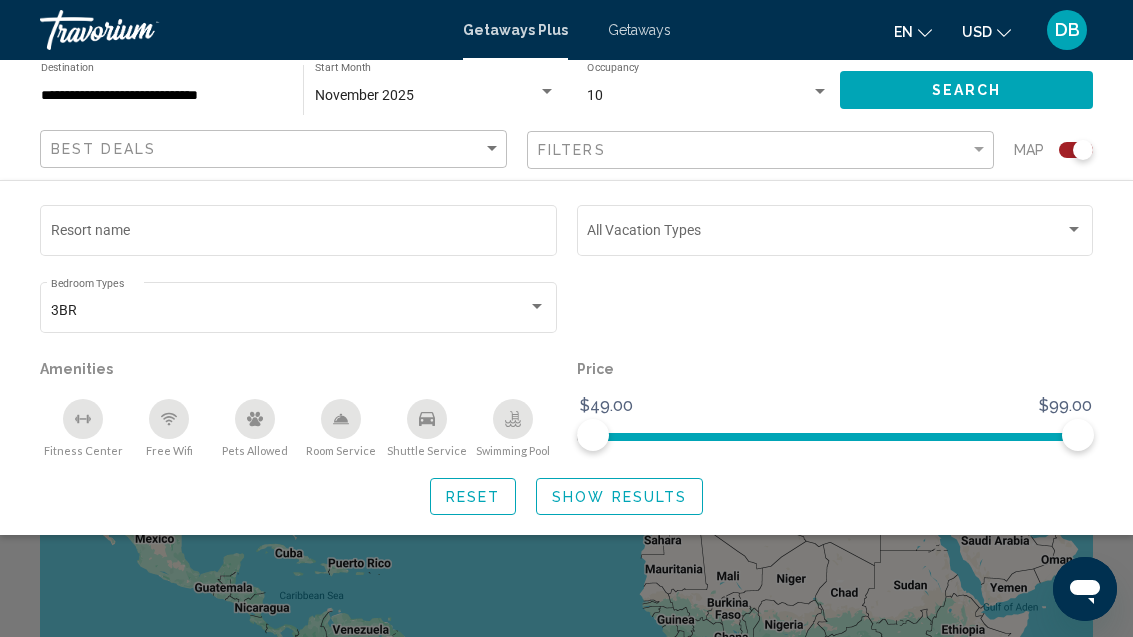click at bounding box center (820, 91) 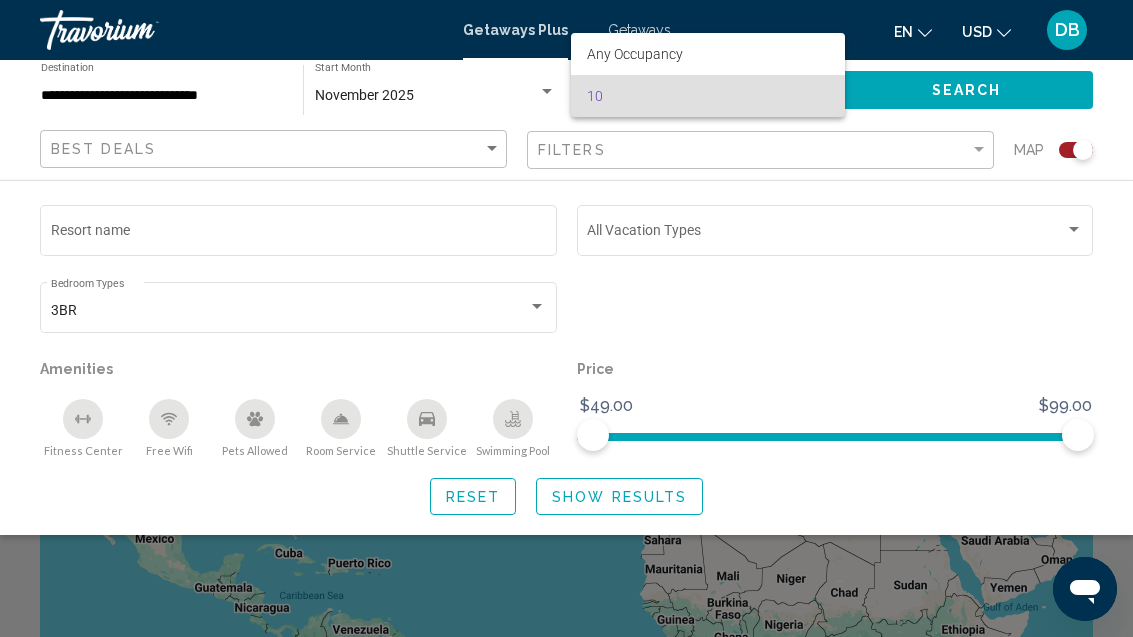 click at bounding box center (566, 318) 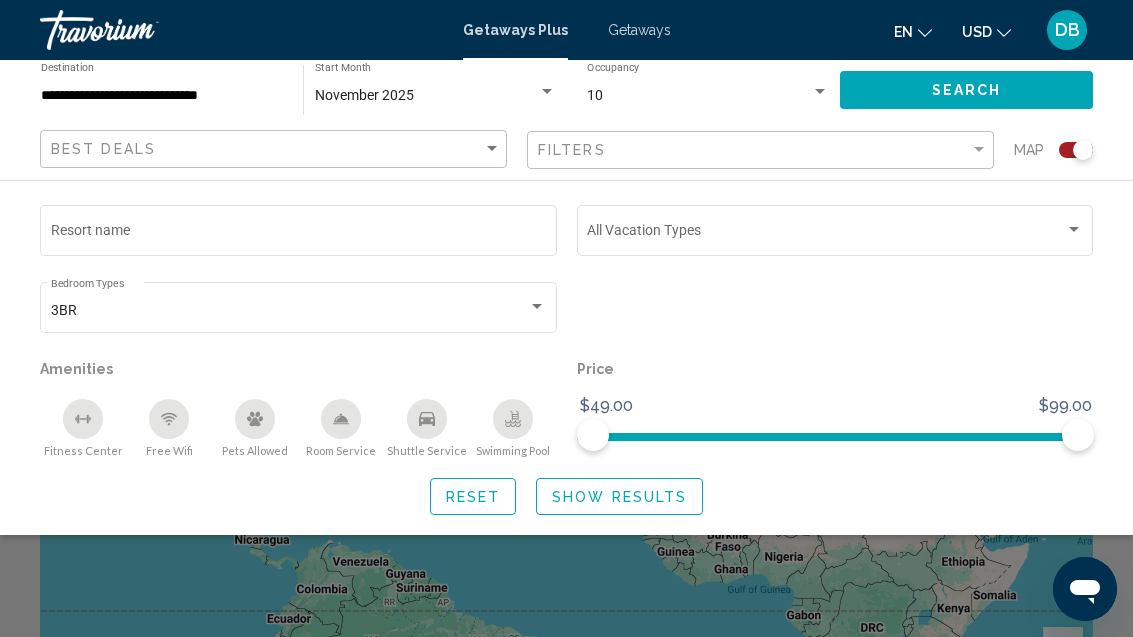 scroll, scrollTop: 0, scrollLeft: 0, axis: both 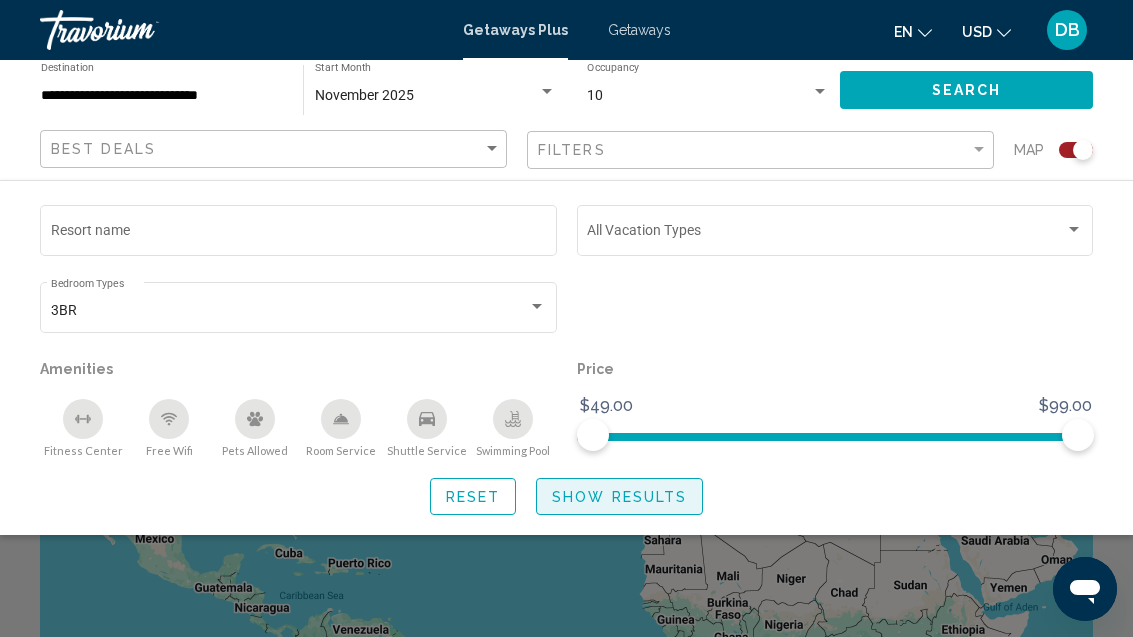 click on "Show Results" 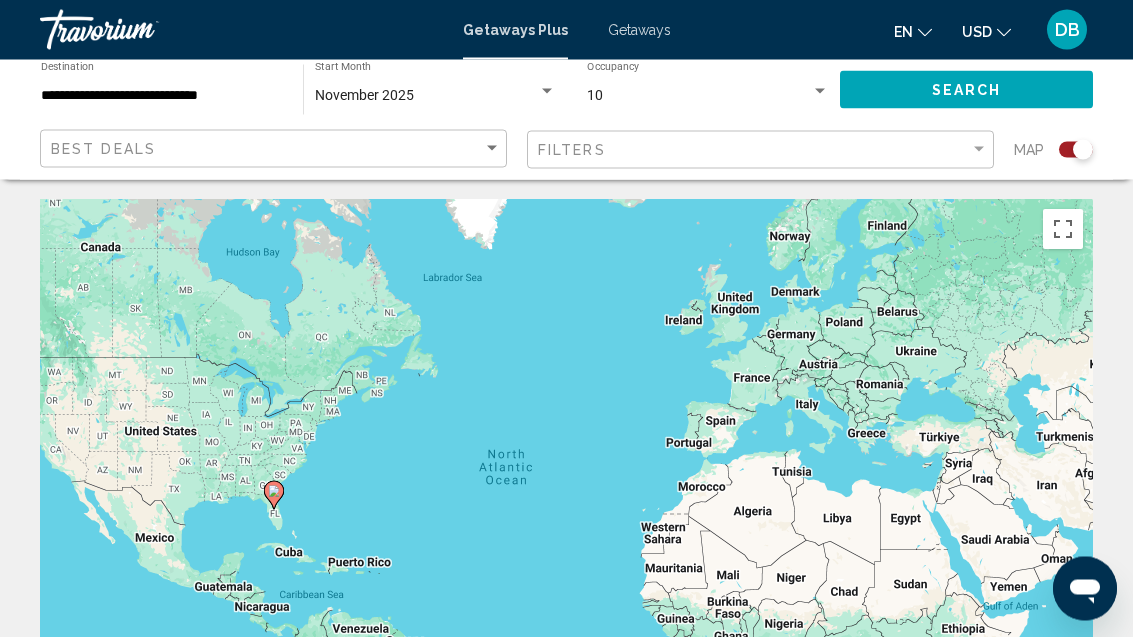 scroll, scrollTop: 0, scrollLeft: 0, axis: both 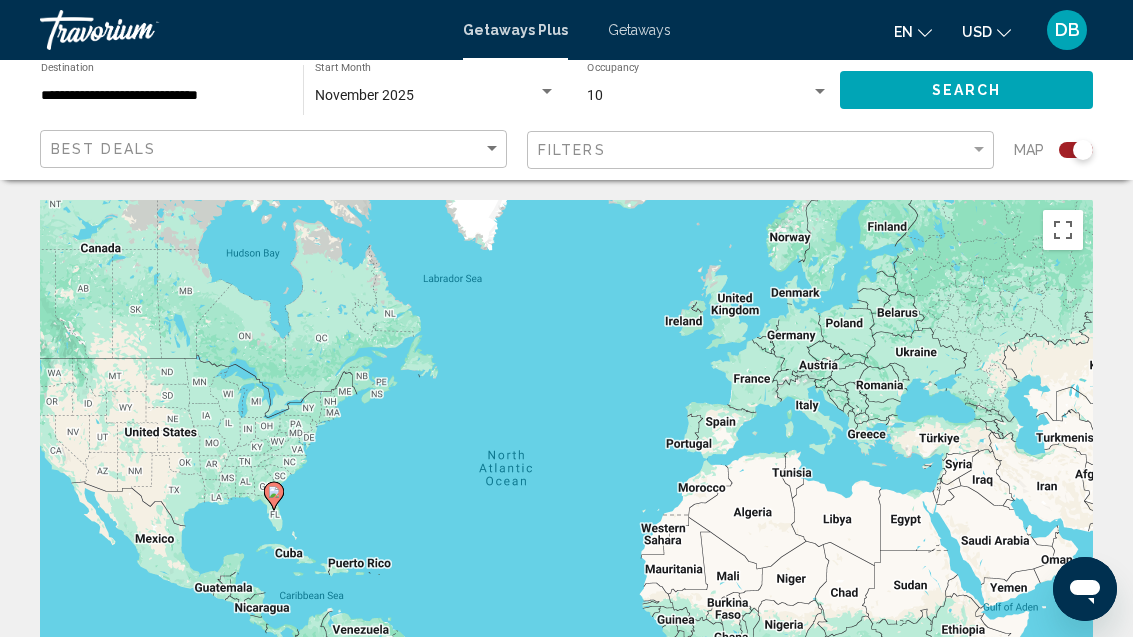click at bounding box center (820, 92) 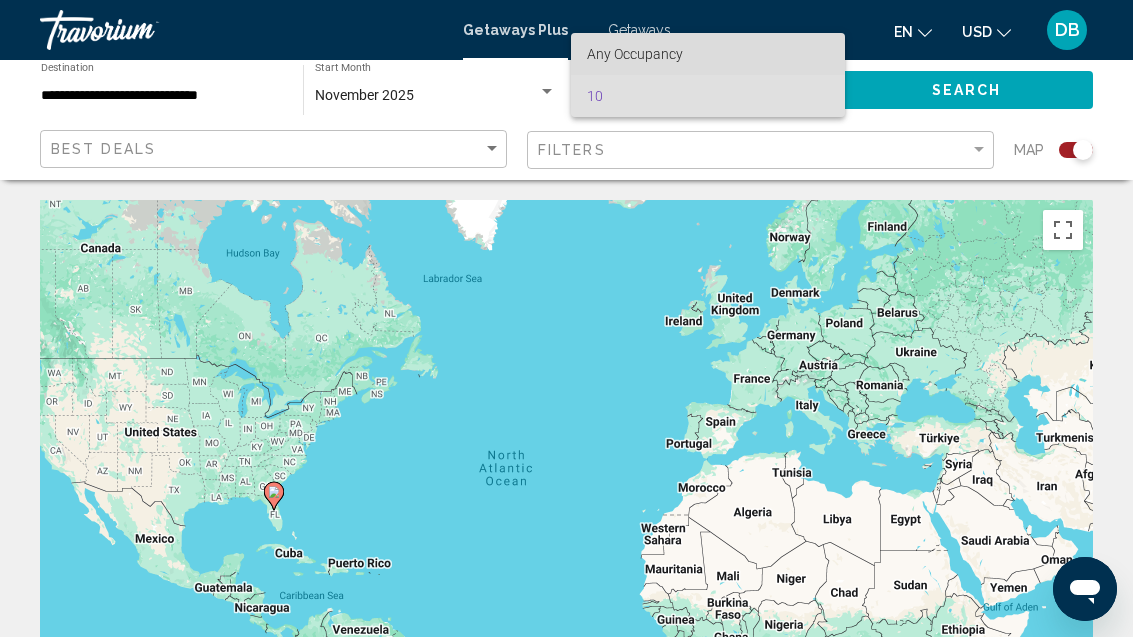 click on "Any Occupancy" at bounding box center (708, 54) 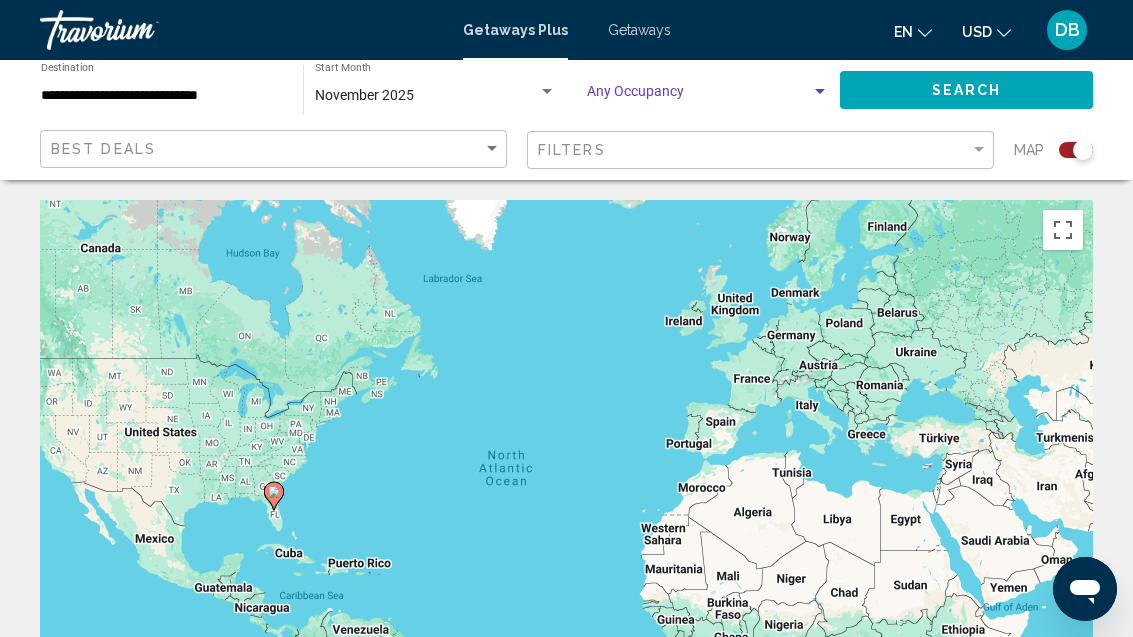click on "Search" 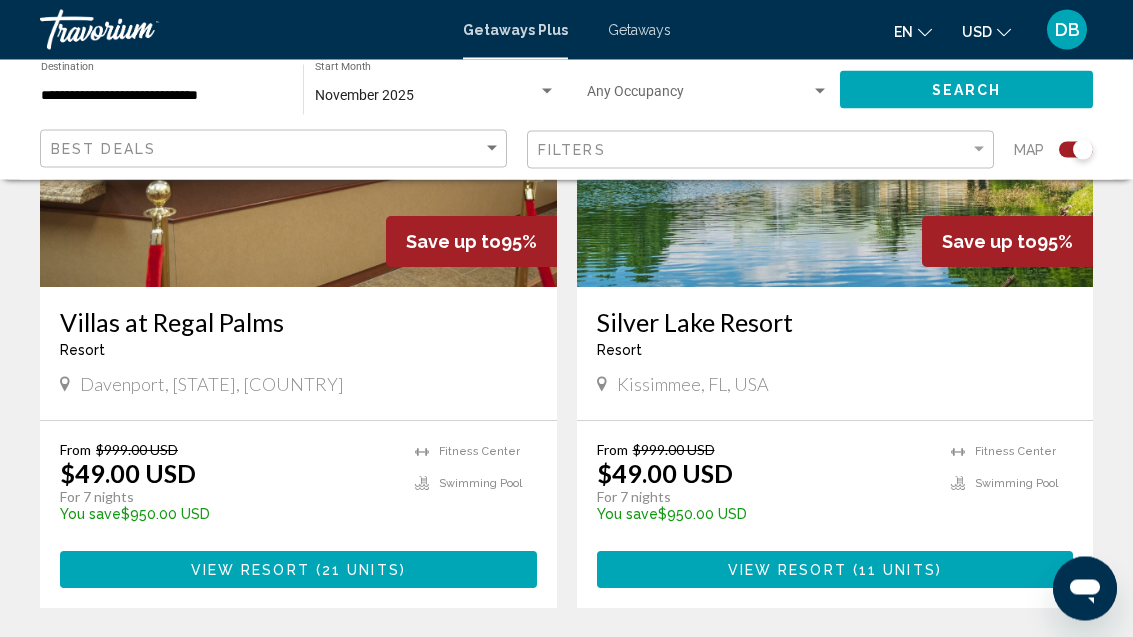 scroll, scrollTop: 923, scrollLeft: 0, axis: vertical 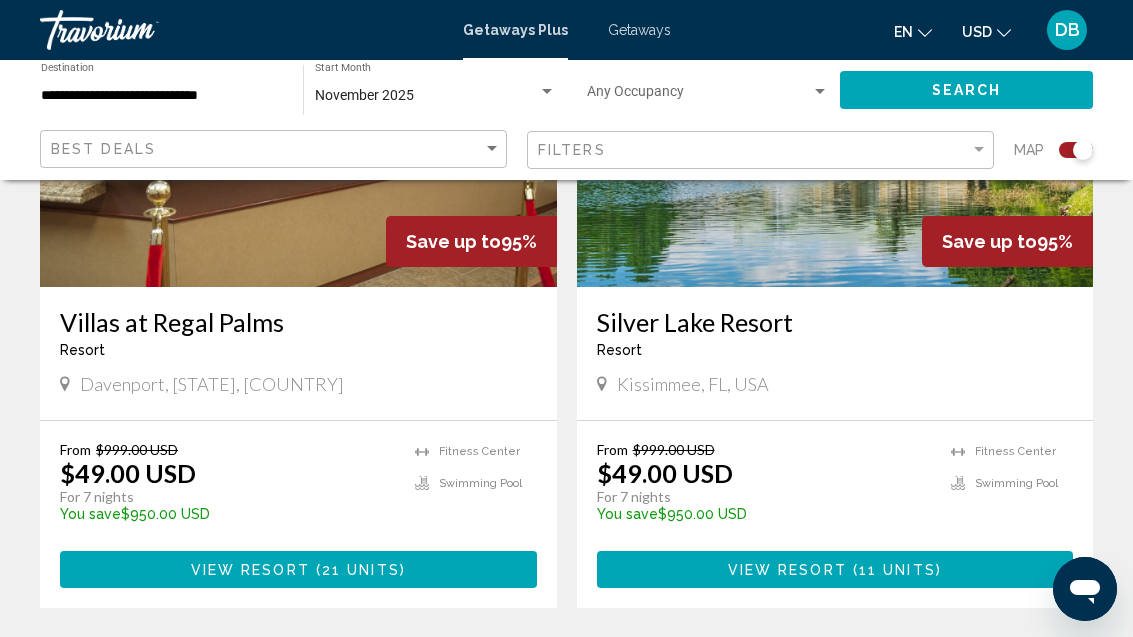 click on "View Resort    ( 21 units )" at bounding box center [298, 569] 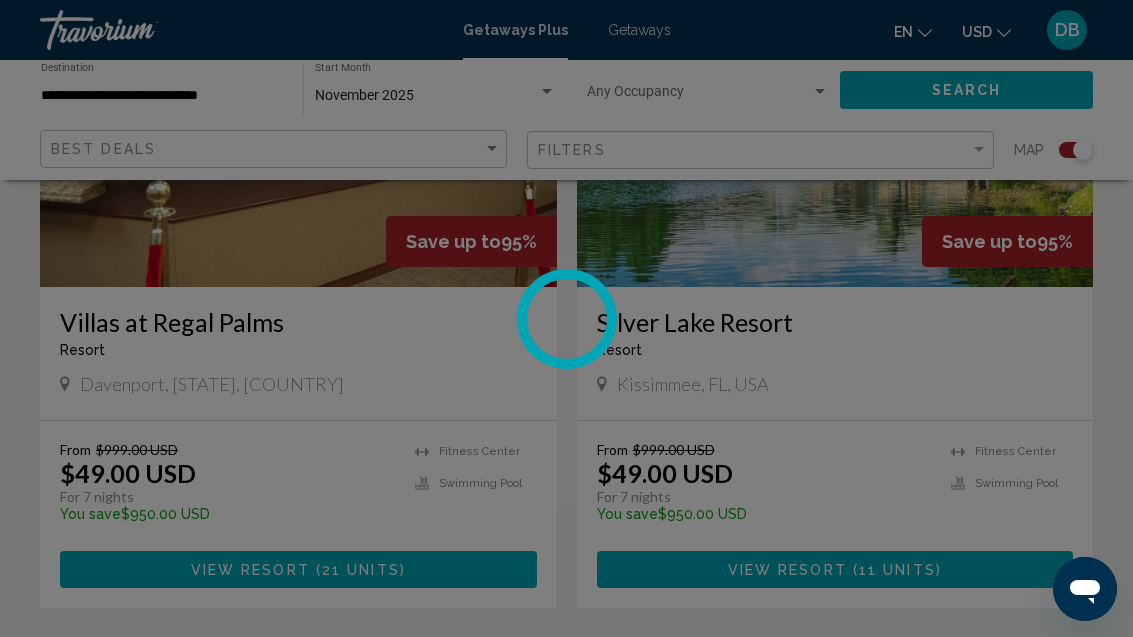 scroll, scrollTop: 0, scrollLeft: 0, axis: both 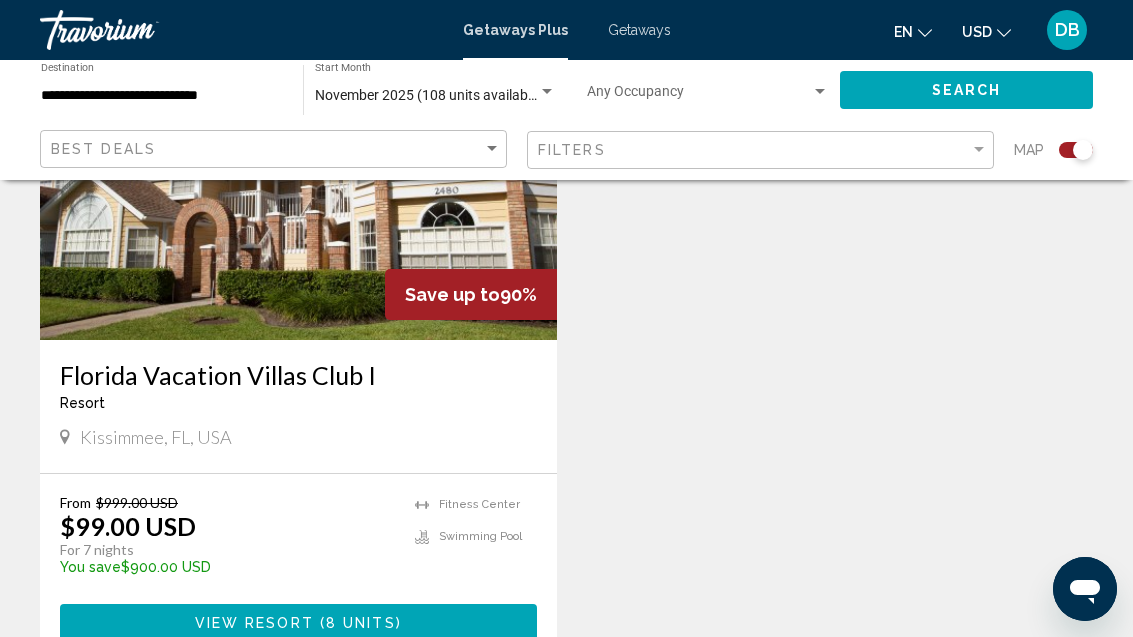 click on "View Resort    ( 8 units )" at bounding box center (298, 622) 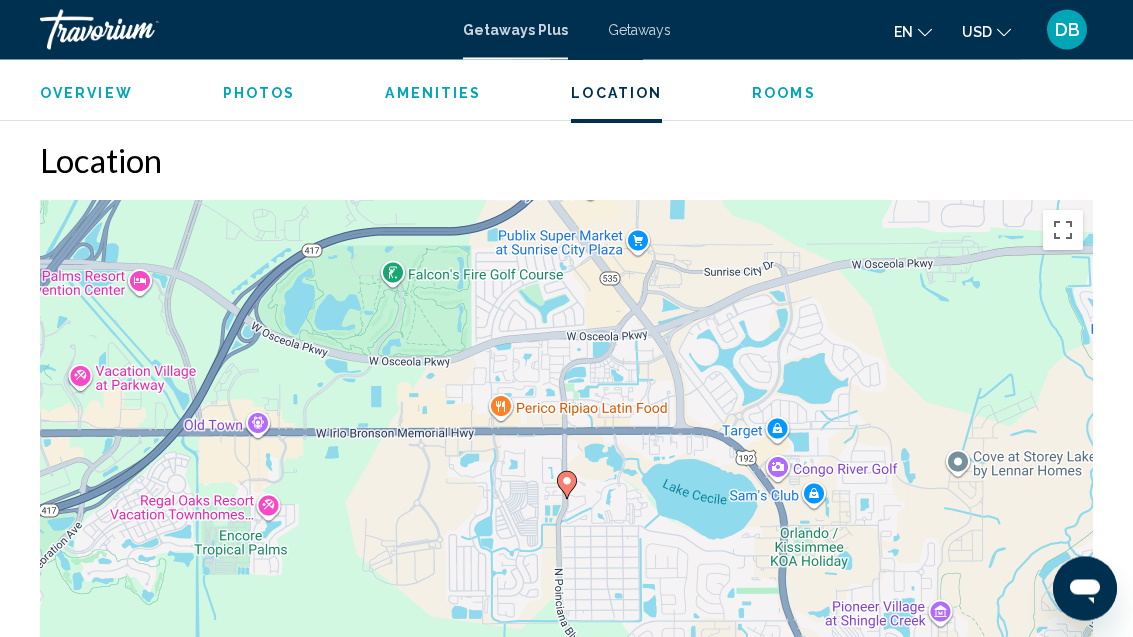 scroll, scrollTop: 3610, scrollLeft: 0, axis: vertical 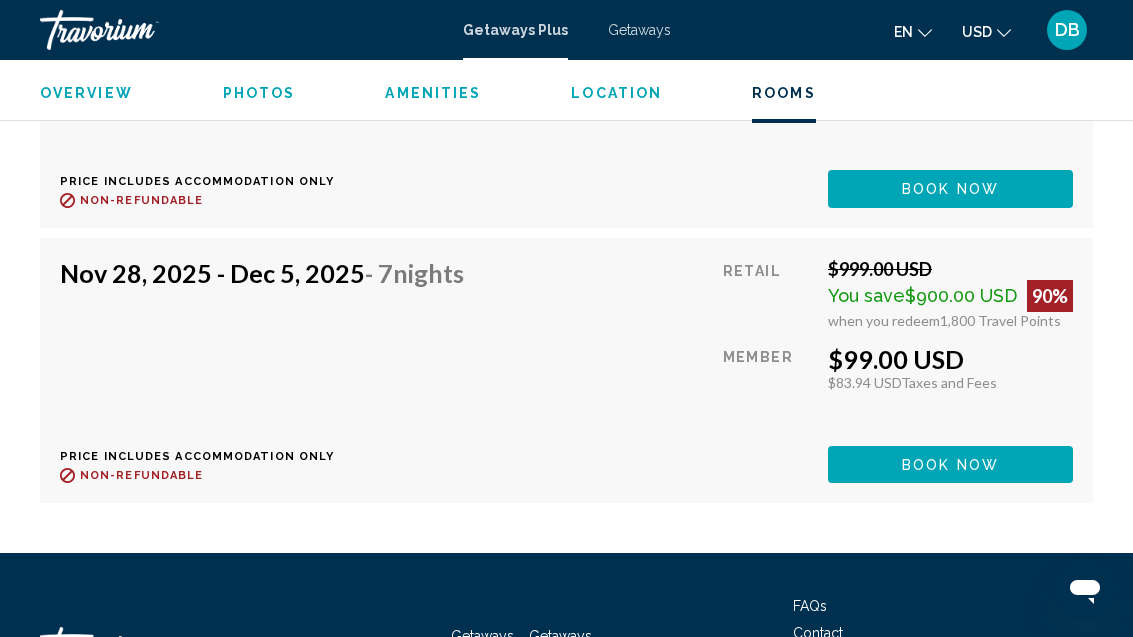 click on "Book now" at bounding box center [950, -362] 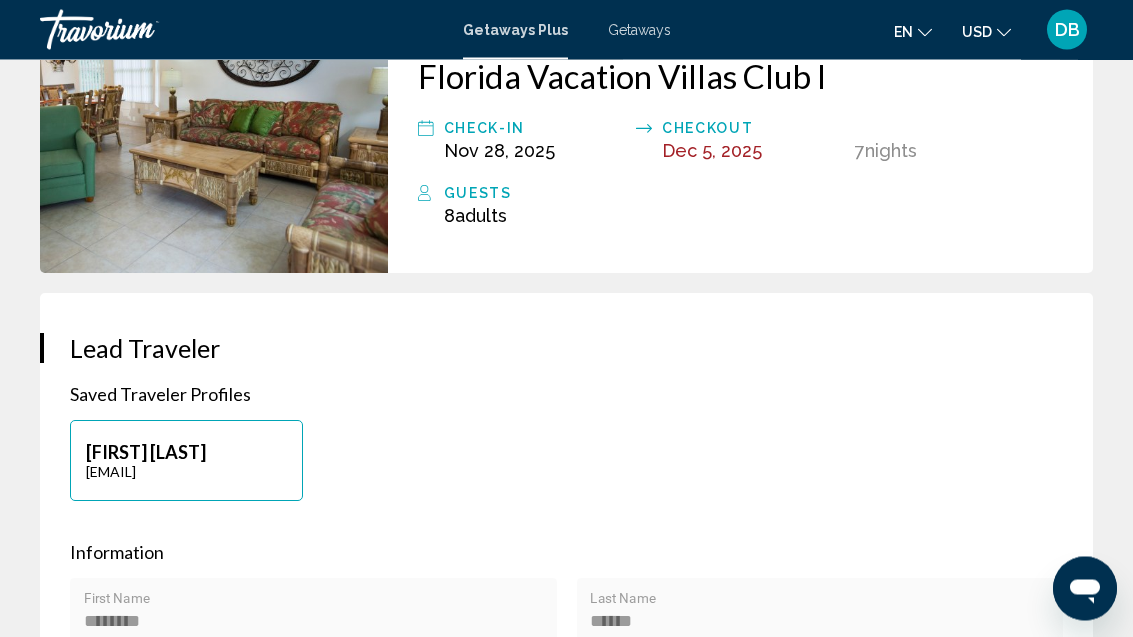 scroll, scrollTop: 645, scrollLeft: 0, axis: vertical 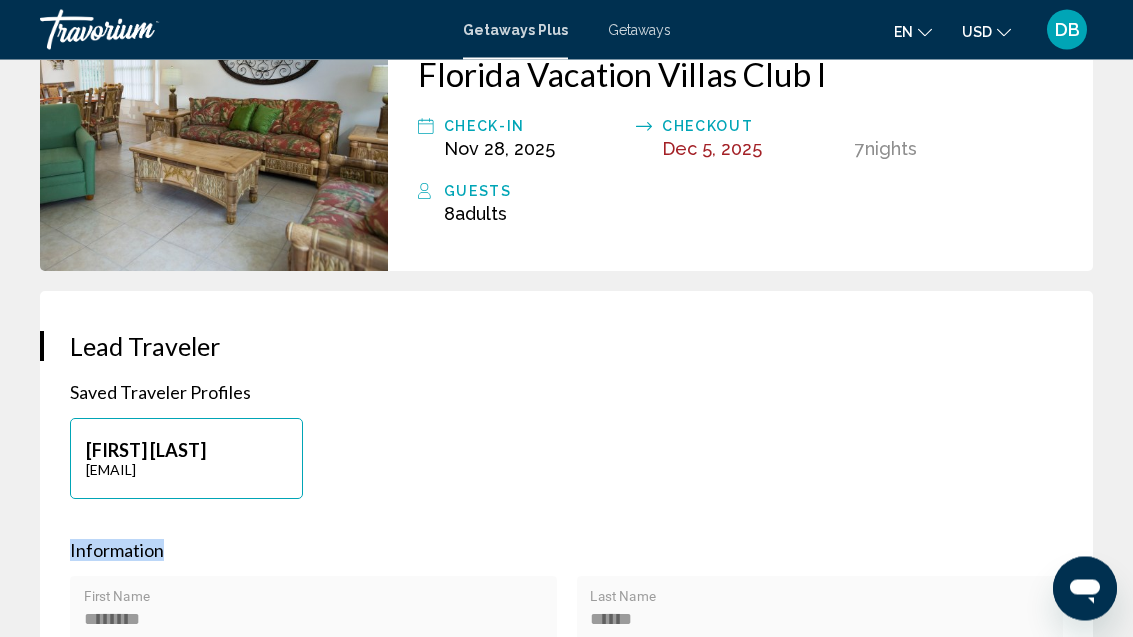 click on "[FIRST] [LAST]  [EMAIL]" at bounding box center (566, 469) 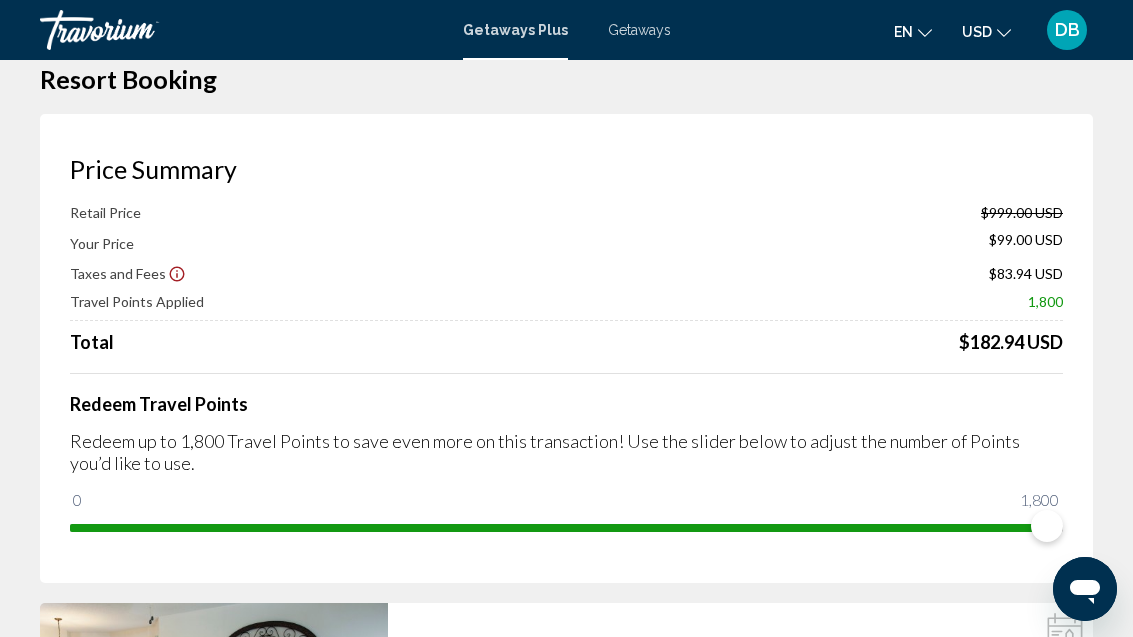 scroll, scrollTop: 0, scrollLeft: 0, axis: both 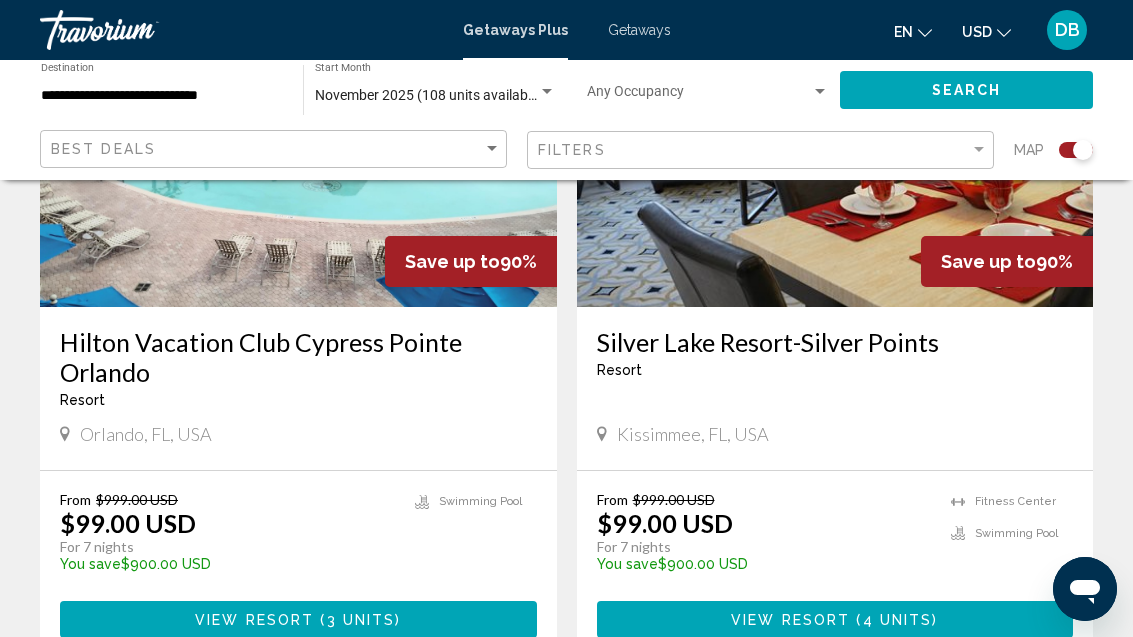 click on "View Resort    ( 3 units )" at bounding box center (298, 619) 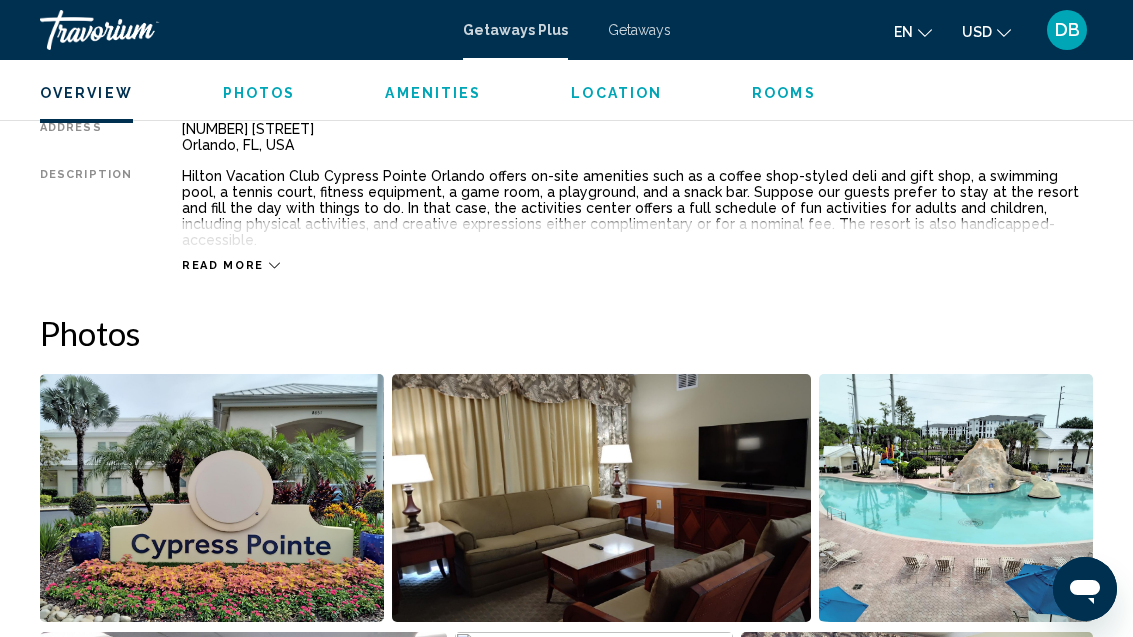 scroll, scrollTop: 1080, scrollLeft: 0, axis: vertical 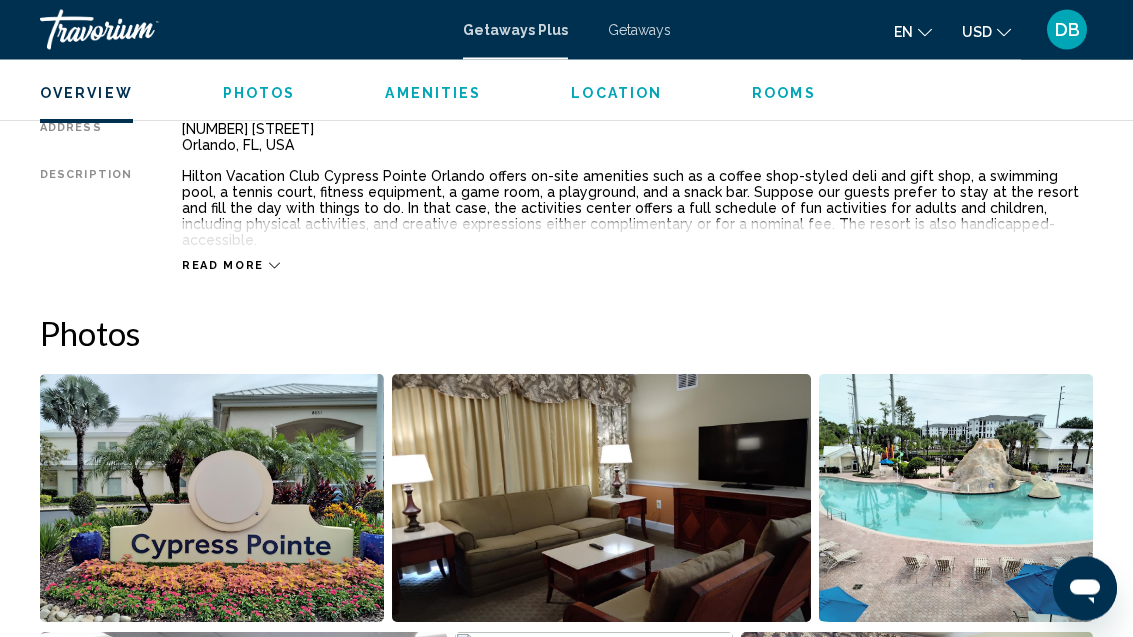click on "Overview Type Resort All-Inclusive No All-Inclusive Address [NUMBER] [STREET] Orlando, [STATE], [COUNTRY] Description Hilton Vacation Club Cypress Pointe Orlando offers on-site amenities such as a coffee shop-styled deli and gift shop, a swimming pool, a tennis court, fitness equipment, a game room, a playground, and a snack bar.  Suppose our guests prefer to stay at the resort and fill the day with things to do. In that case, the activities center offers a full schedule of fun activities for adults and children, including physical activities, and creative expressions either complimentary or for a nominal fee. The resort is also handicapped-accessible. Read more
Photos Amenities
Swimming Pool ATM/banking Car Rental Hot tub Medical facility Movie Rental Nightclub Onsite - Wave pool Poolside bar Salon Sport Courts / Grounds Steam Room Swimming pool No Amenities available. Amenity Closures  Start Date   End Date   Info  [DATE]/[DATE]/[YEAR] [DATE]/[DATE]/[YEAR] Yes" at bounding box center (566, 3408) 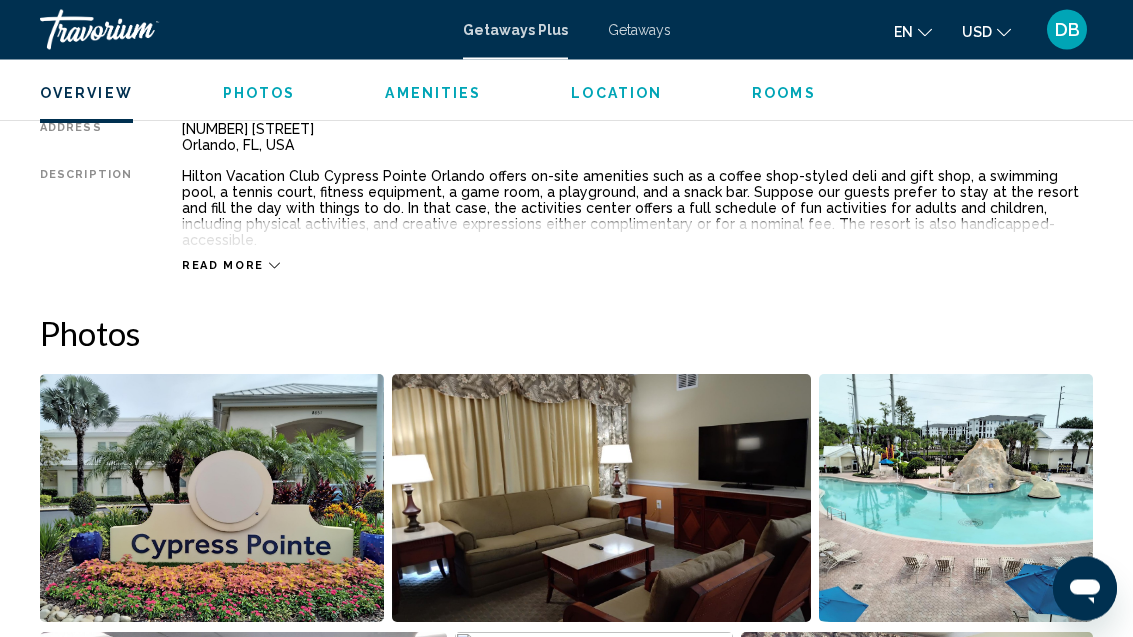 click on "Read more" at bounding box center [223, 266] 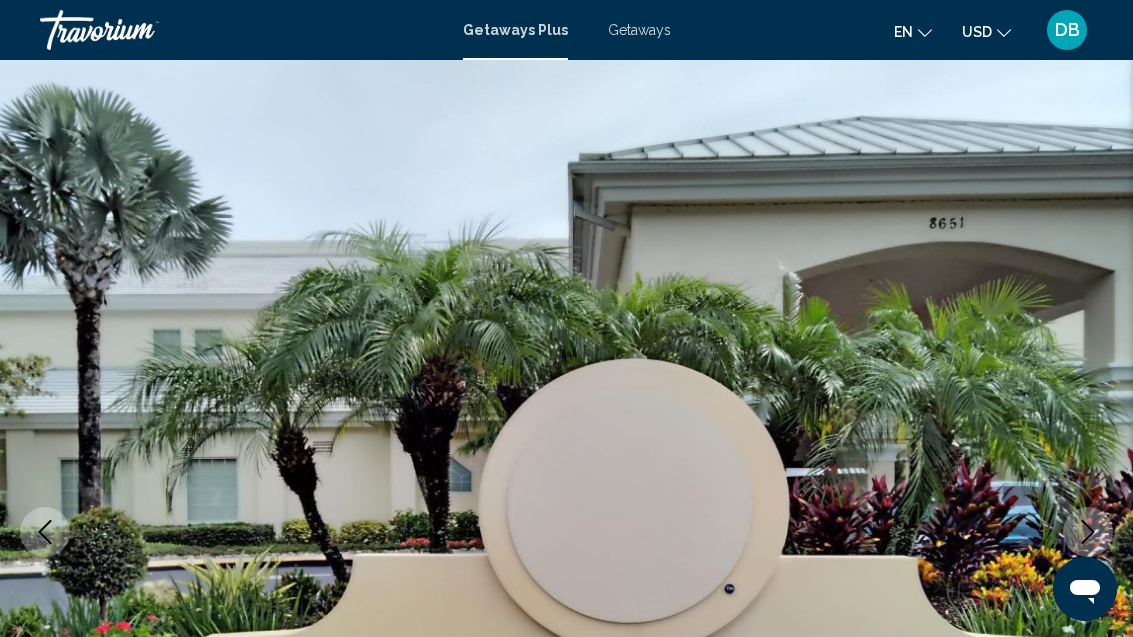 scroll, scrollTop: 0, scrollLeft: 0, axis: both 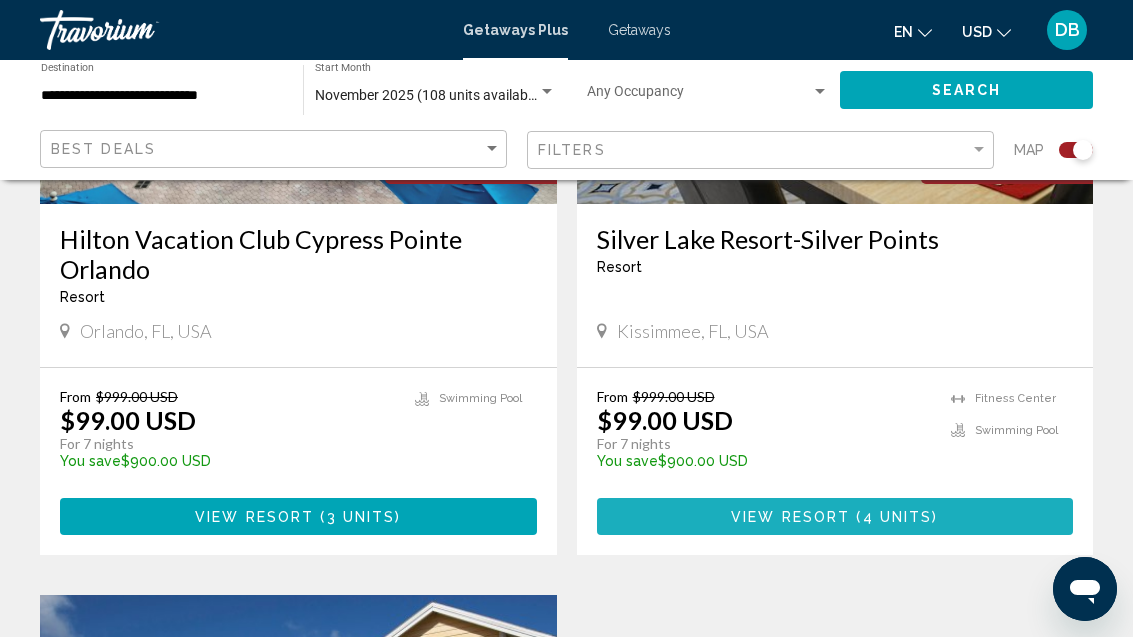 click on "4 units" at bounding box center [898, 517] 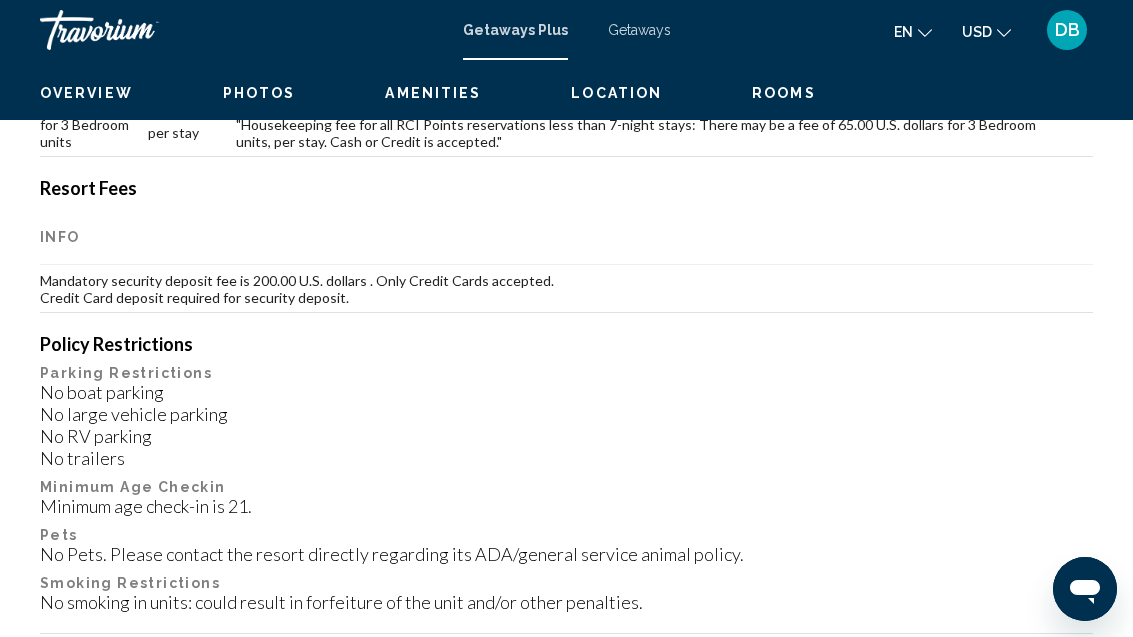 scroll, scrollTop: 0, scrollLeft: 0, axis: both 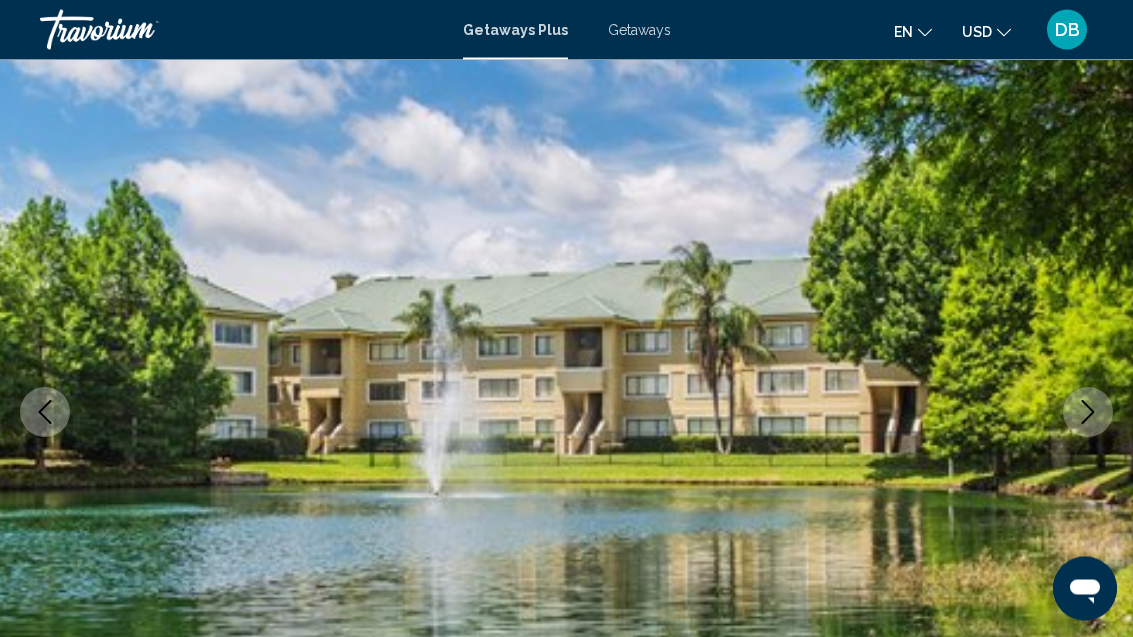 click 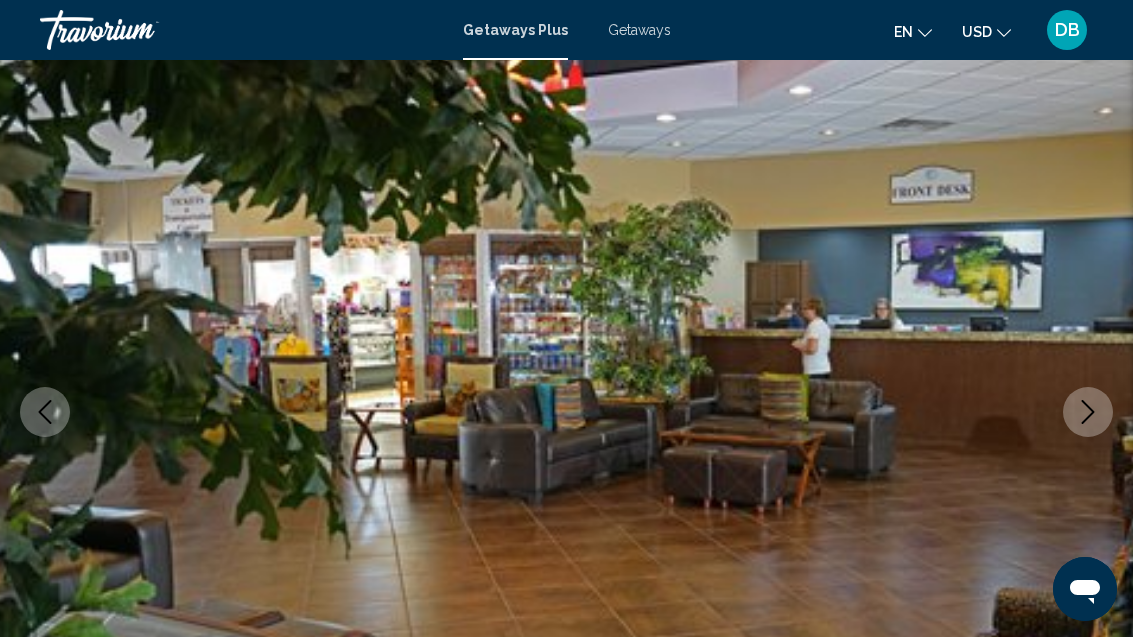 click 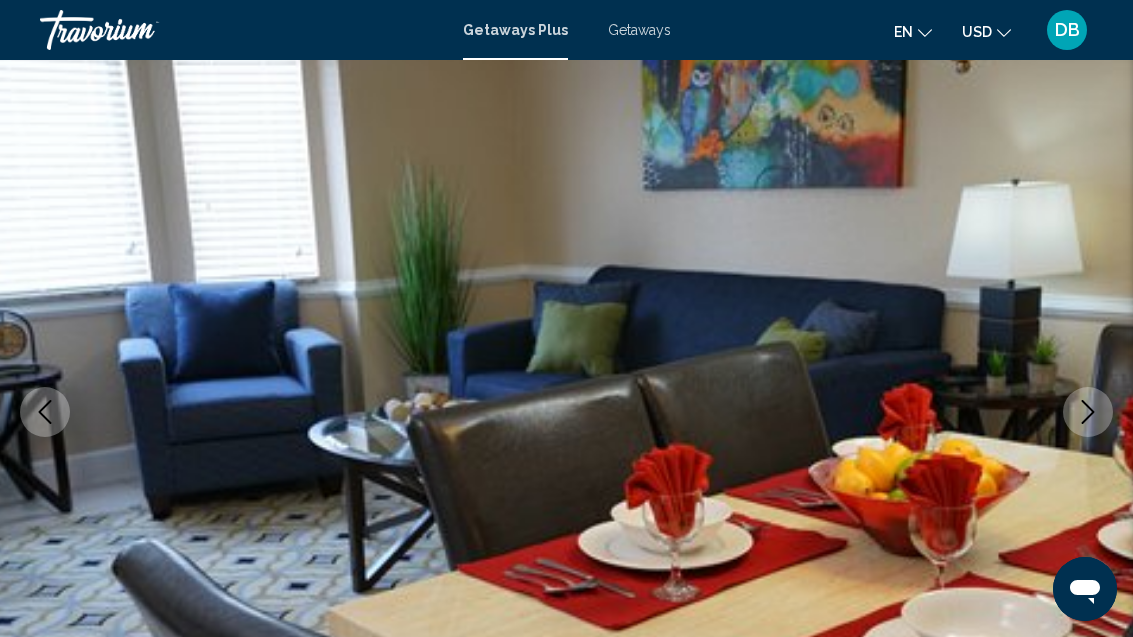 click 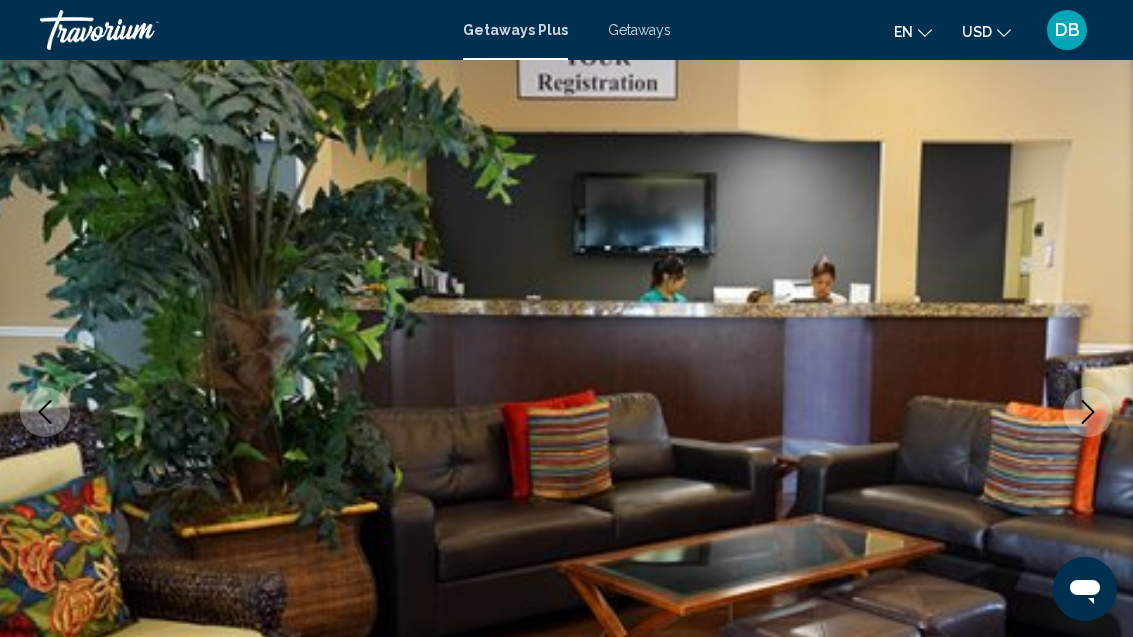click at bounding box center [1088, 412] 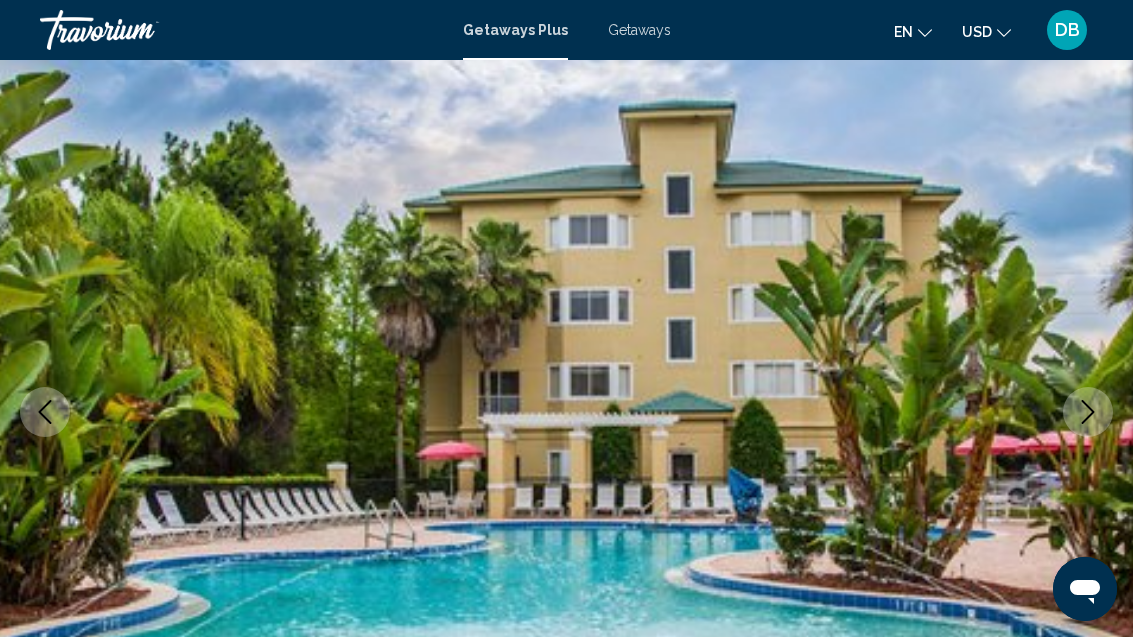 click at bounding box center (1088, 412) 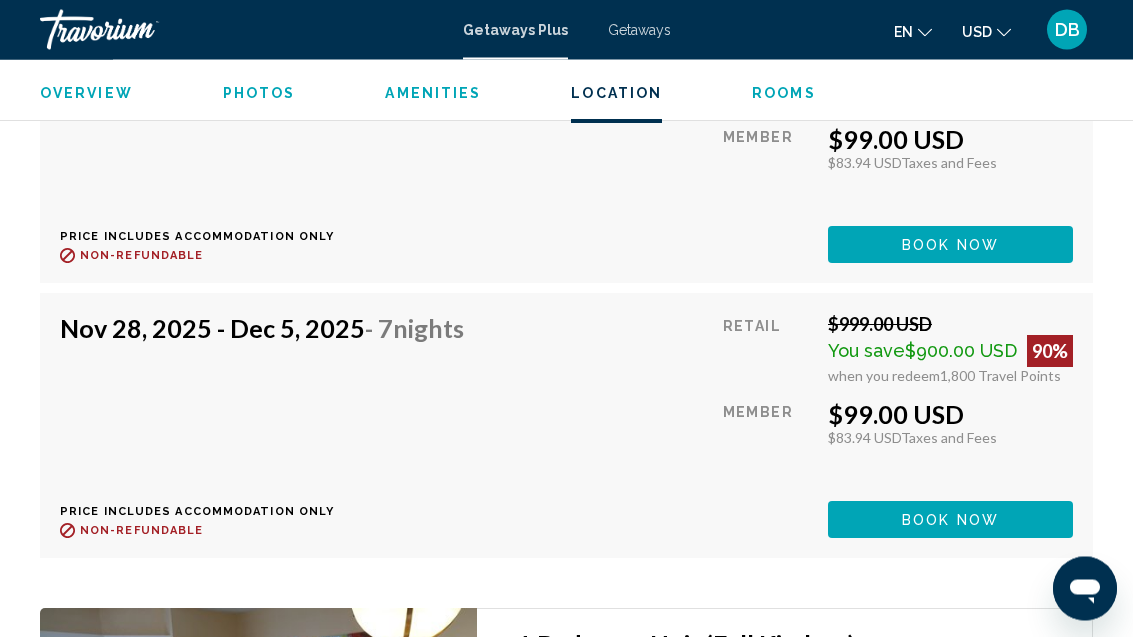scroll, scrollTop: 6456, scrollLeft: 0, axis: vertical 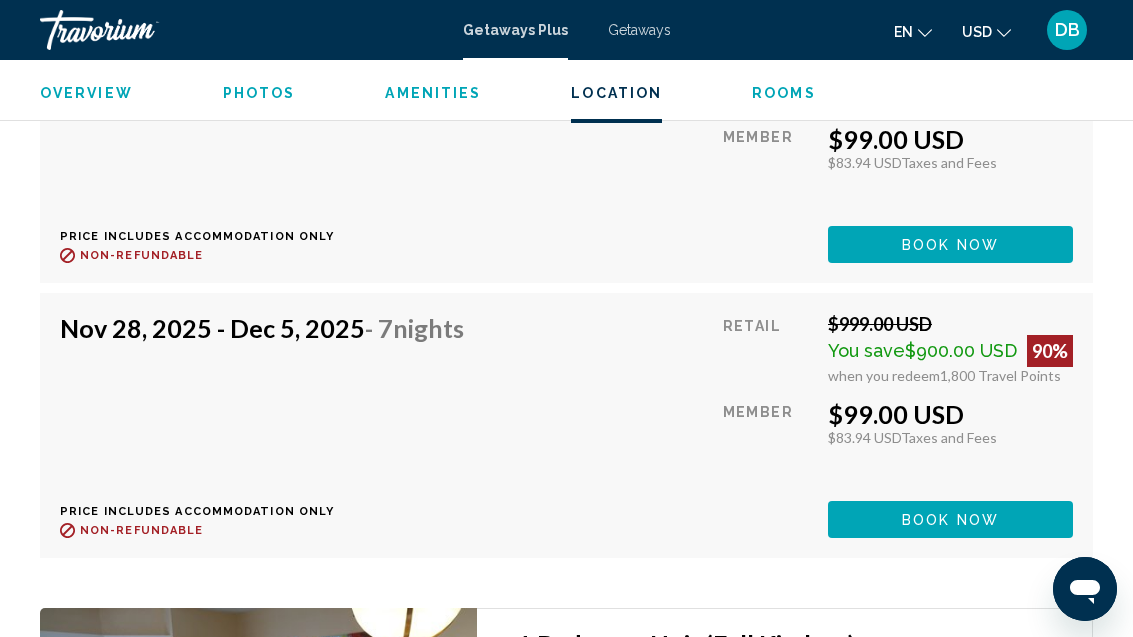 click on "Book now" at bounding box center (950, -1256) 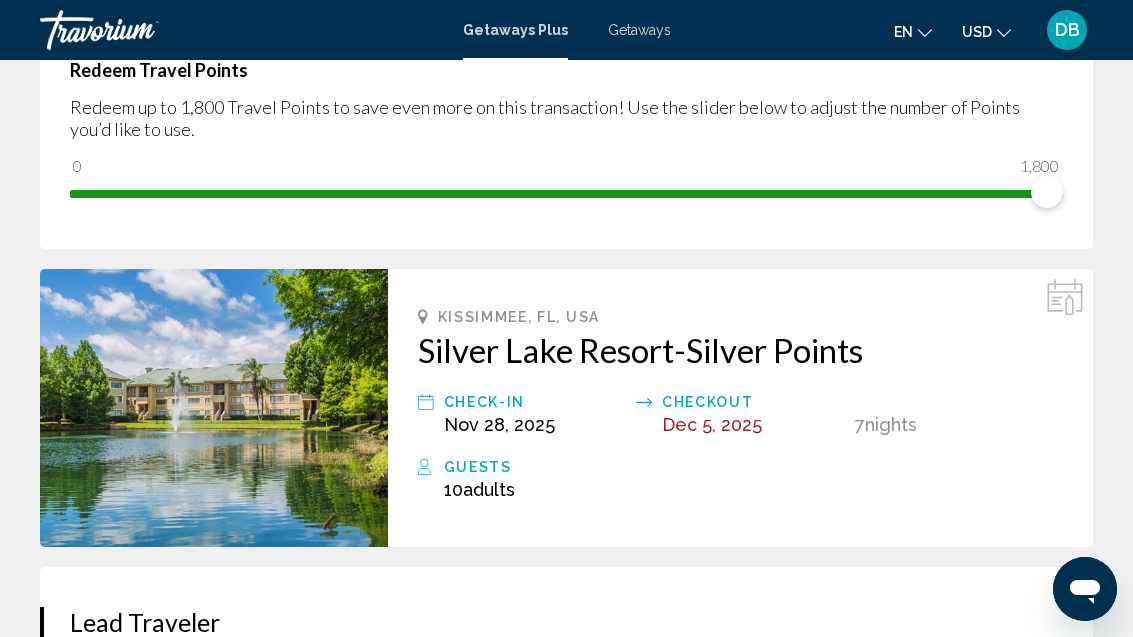 scroll, scrollTop: 369, scrollLeft: 0, axis: vertical 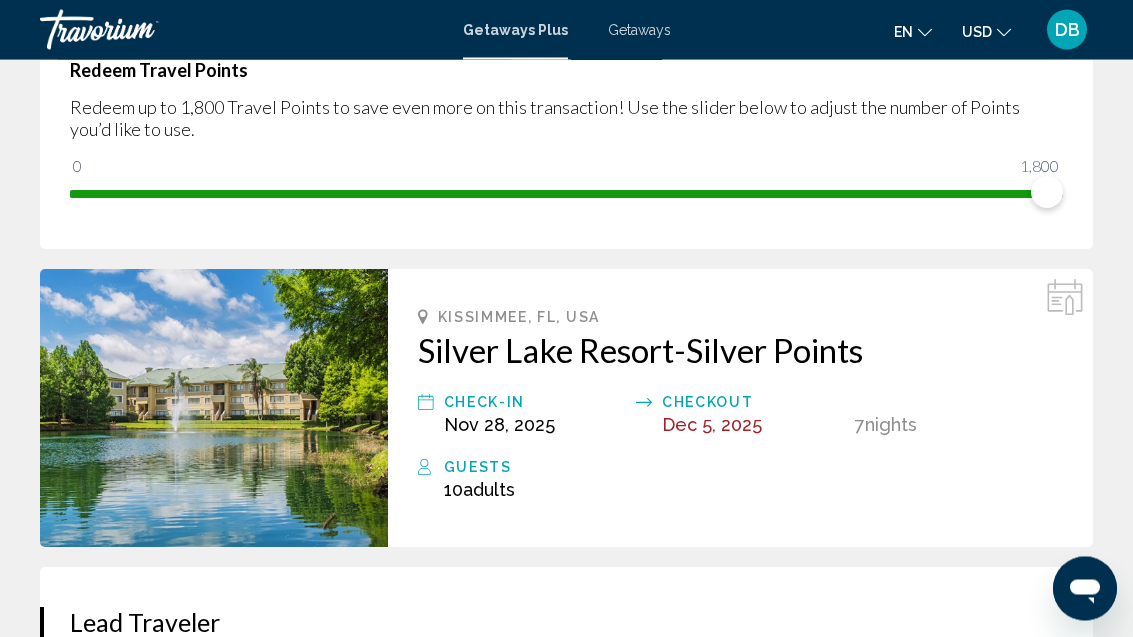 click on "Dec 5, 2025" at bounding box center [712, 425] 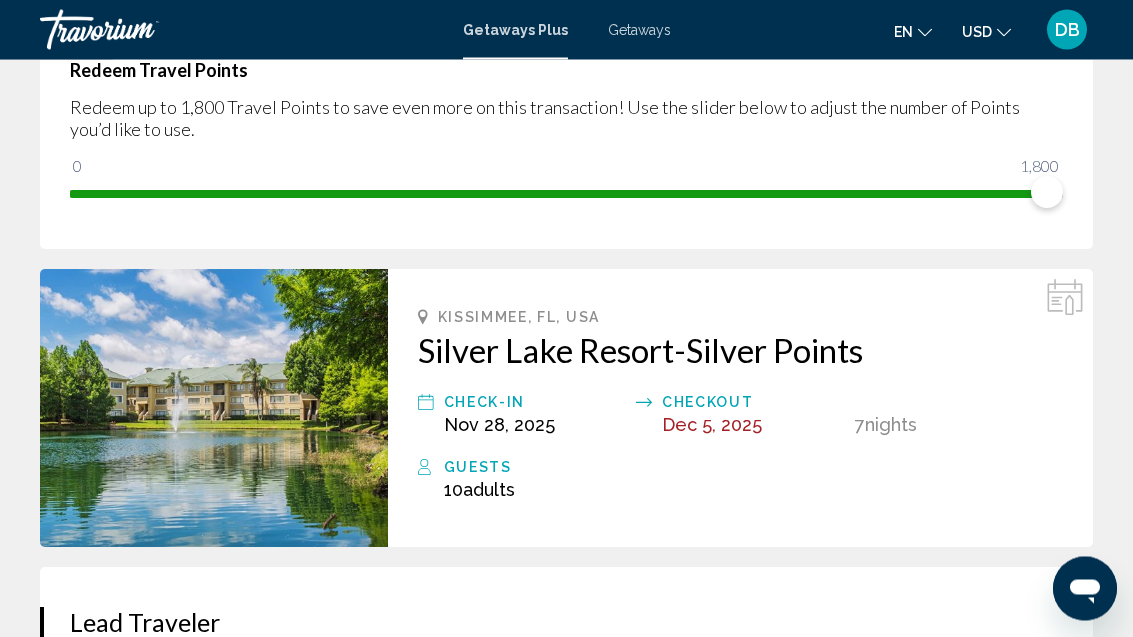 click on "Kissimmee, [STATE], [COUNTRY] Silver Lake Resort-Silver Points
Check-In [DATE], [YEAR]
Checkout [DATE], [YEAR] 7  Night Nights
Guests 10  Adult Adults ,   Child Children" at bounding box center [740, 409] 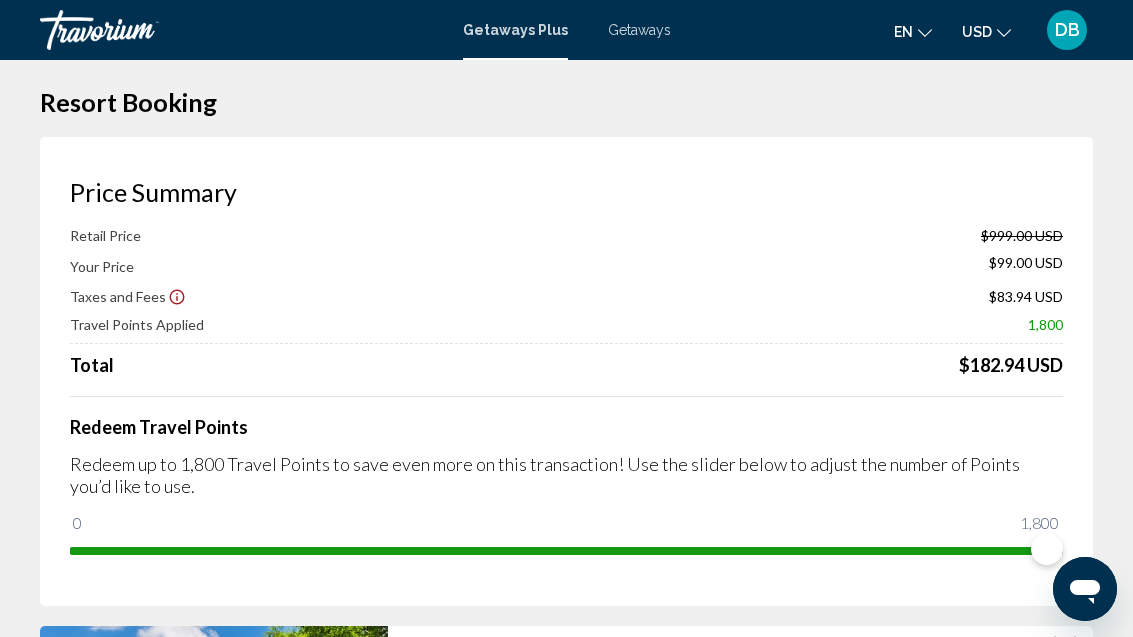 scroll, scrollTop: 0, scrollLeft: 0, axis: both 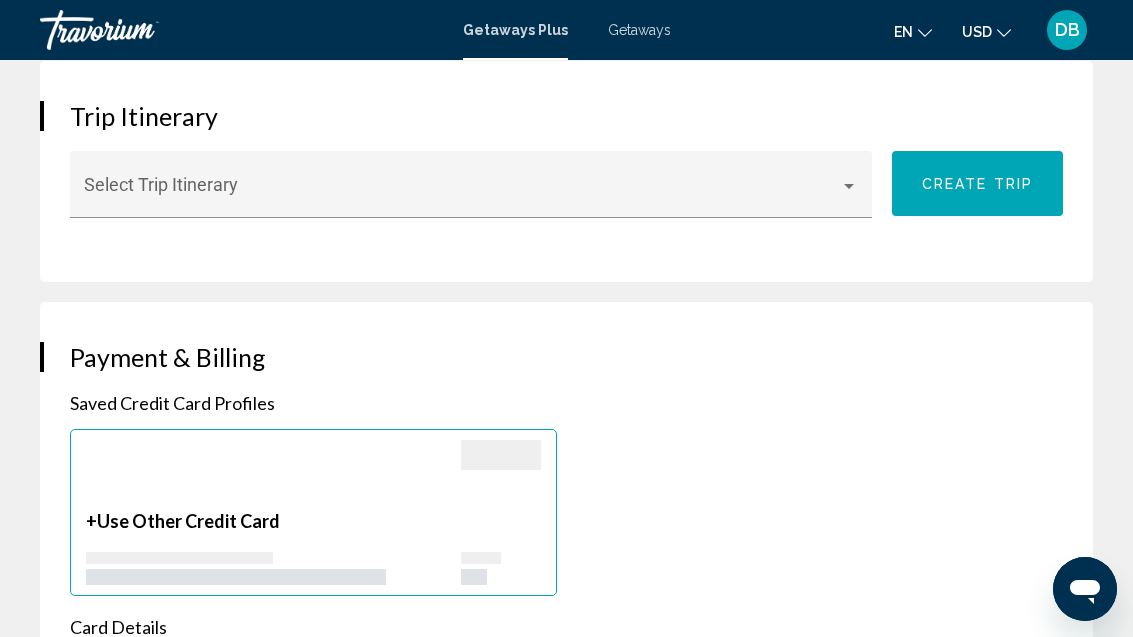 click at bounding box center [849, 186] 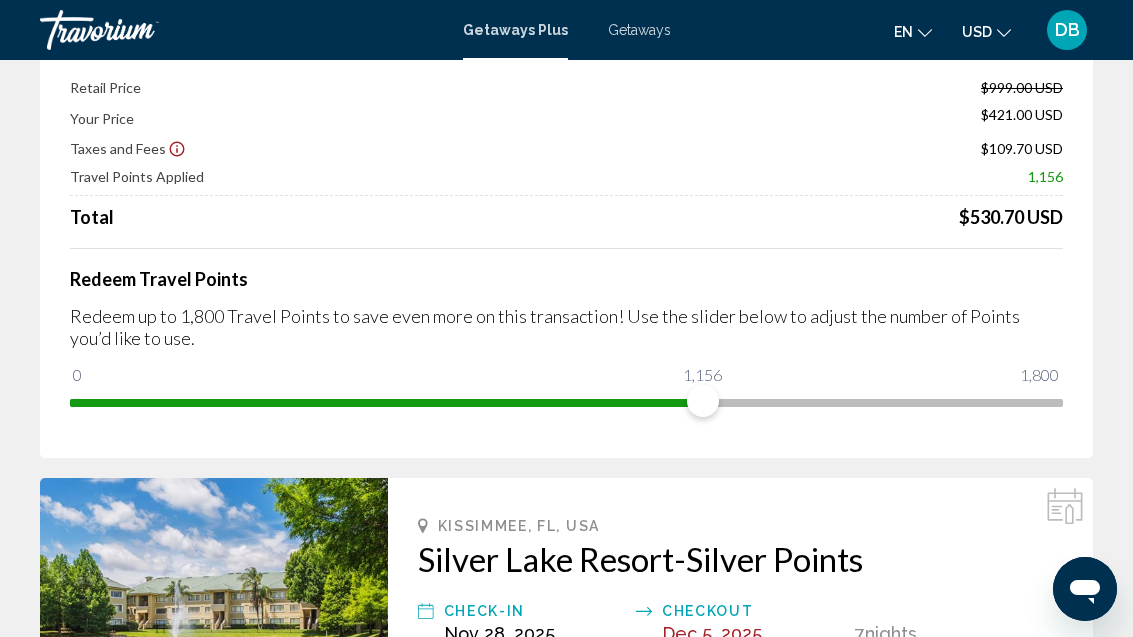 scroll, scrollTop: 0, scrollLeft: 0, axis: both 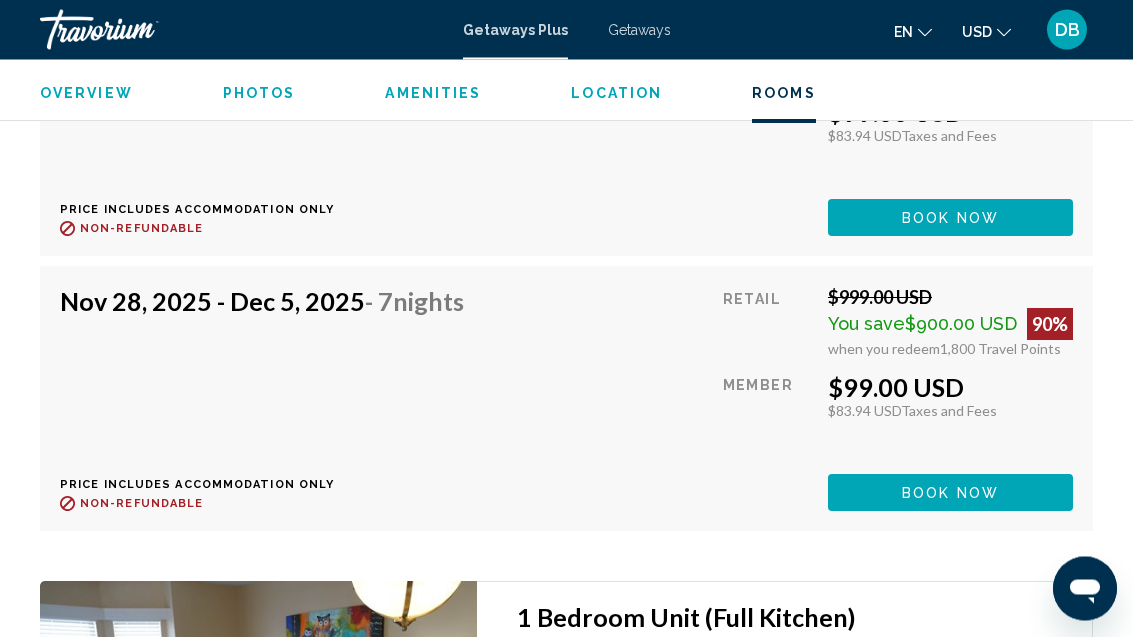 click on "Amenities" at bounding box center (433, 93) 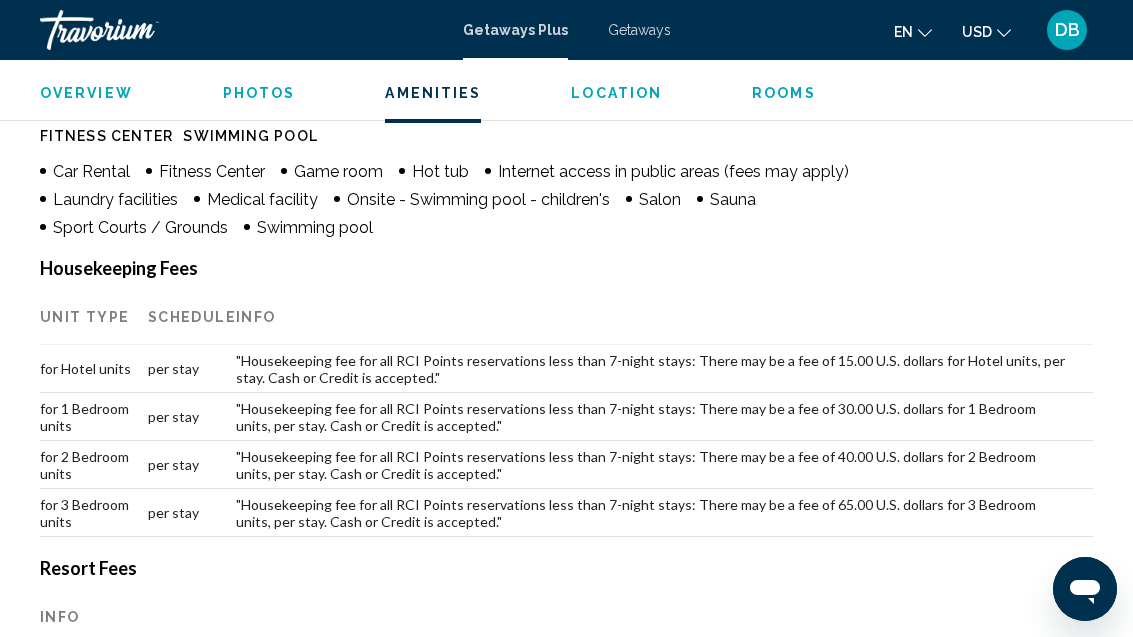 scroll, scrollTop: 1858, scrollLeft: 0, axis: vertical 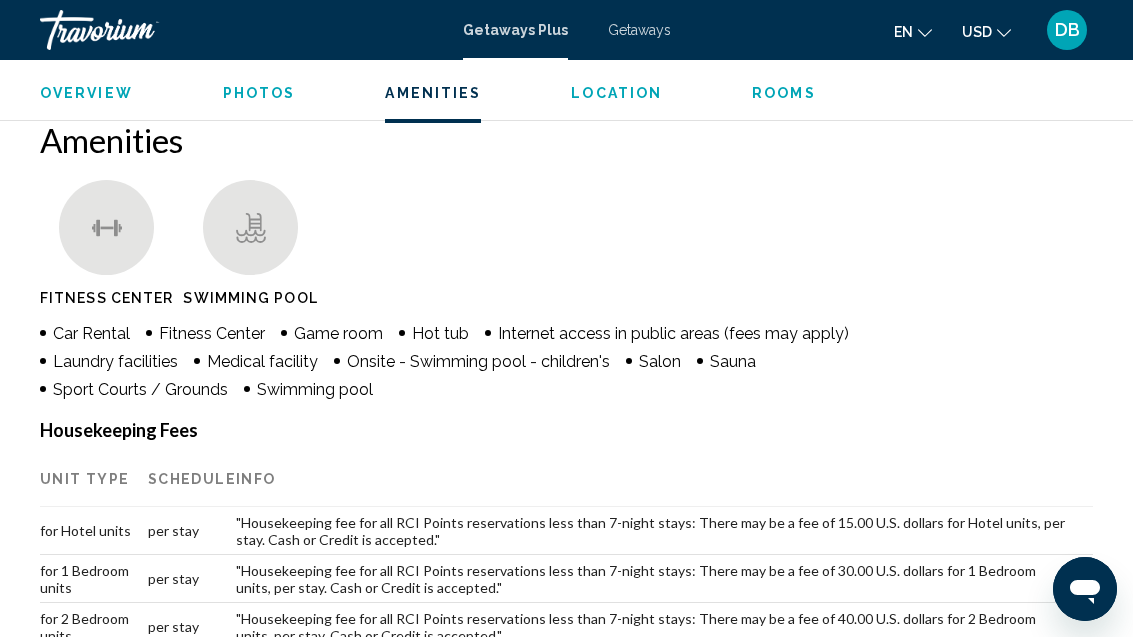 click on "Overview
Photos
Amenities
Location
Rooms
Search" 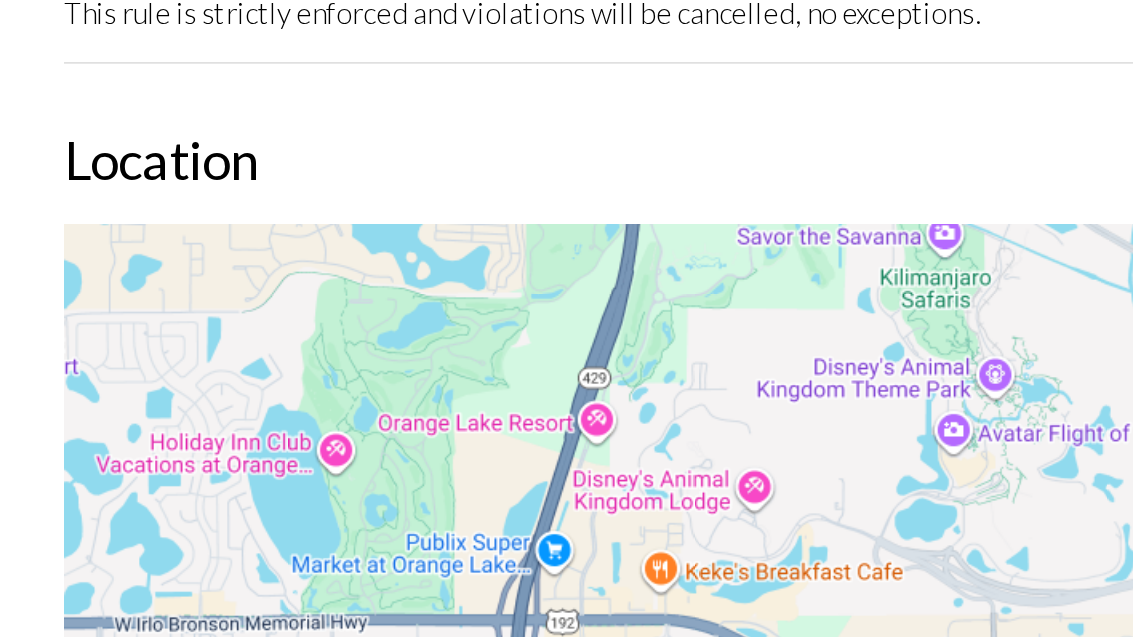 scroll, scrollTop: 3425, scrollLeft: 0, axis: vertical 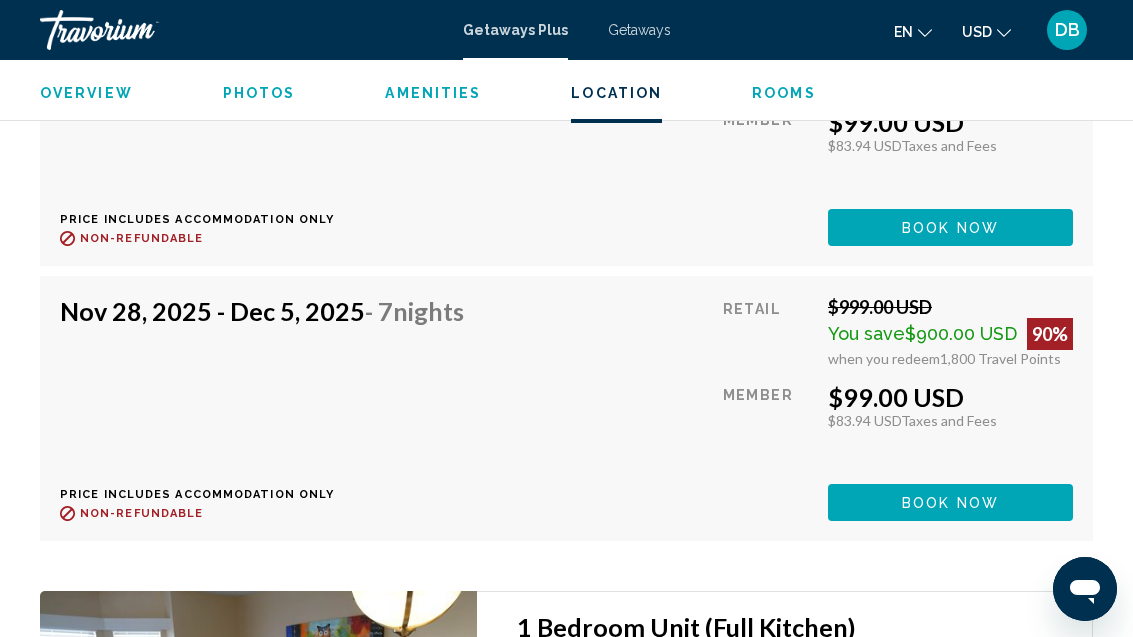 click on "Book now" at bounding box center (950, -1273) 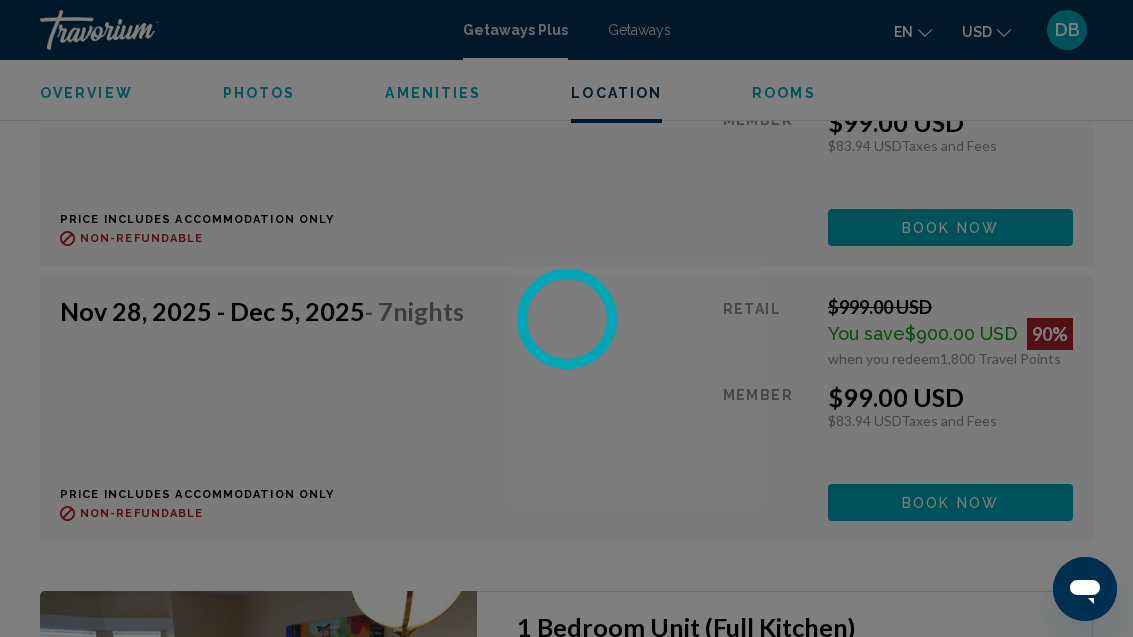 scroll, scrollTop: 0, scrollLeft: 0, axis: both 